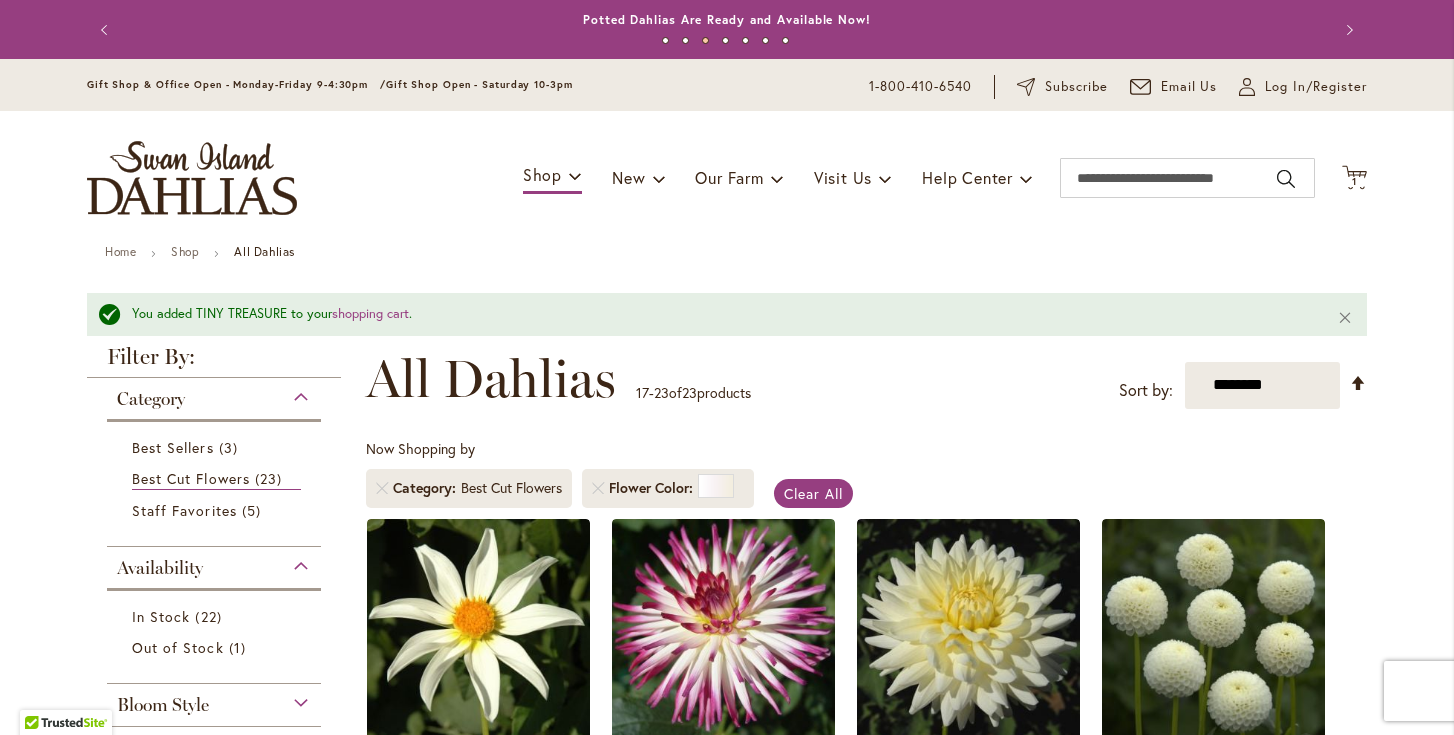 scroll, scrollTop: 0, scrollLeft: 0, axis: both 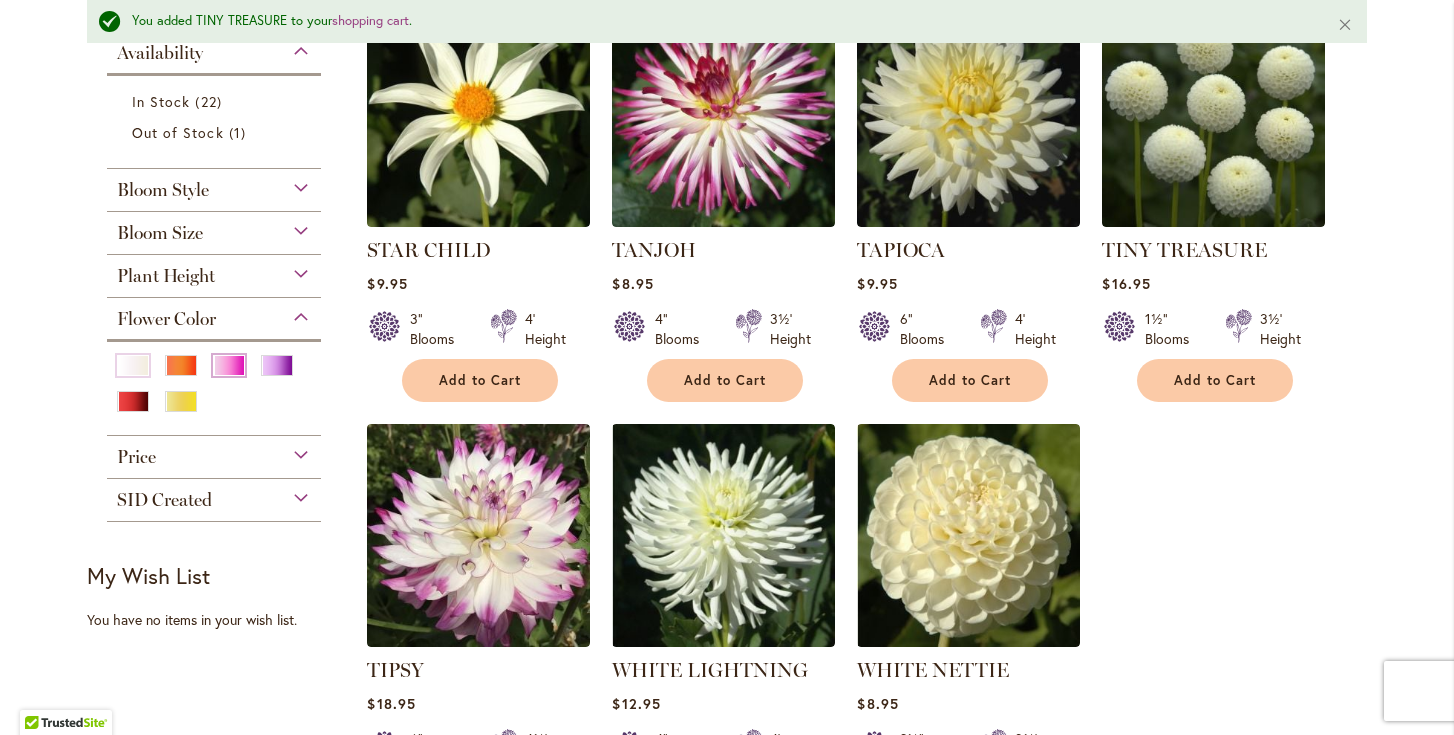 click at bounding box center [229, 365] 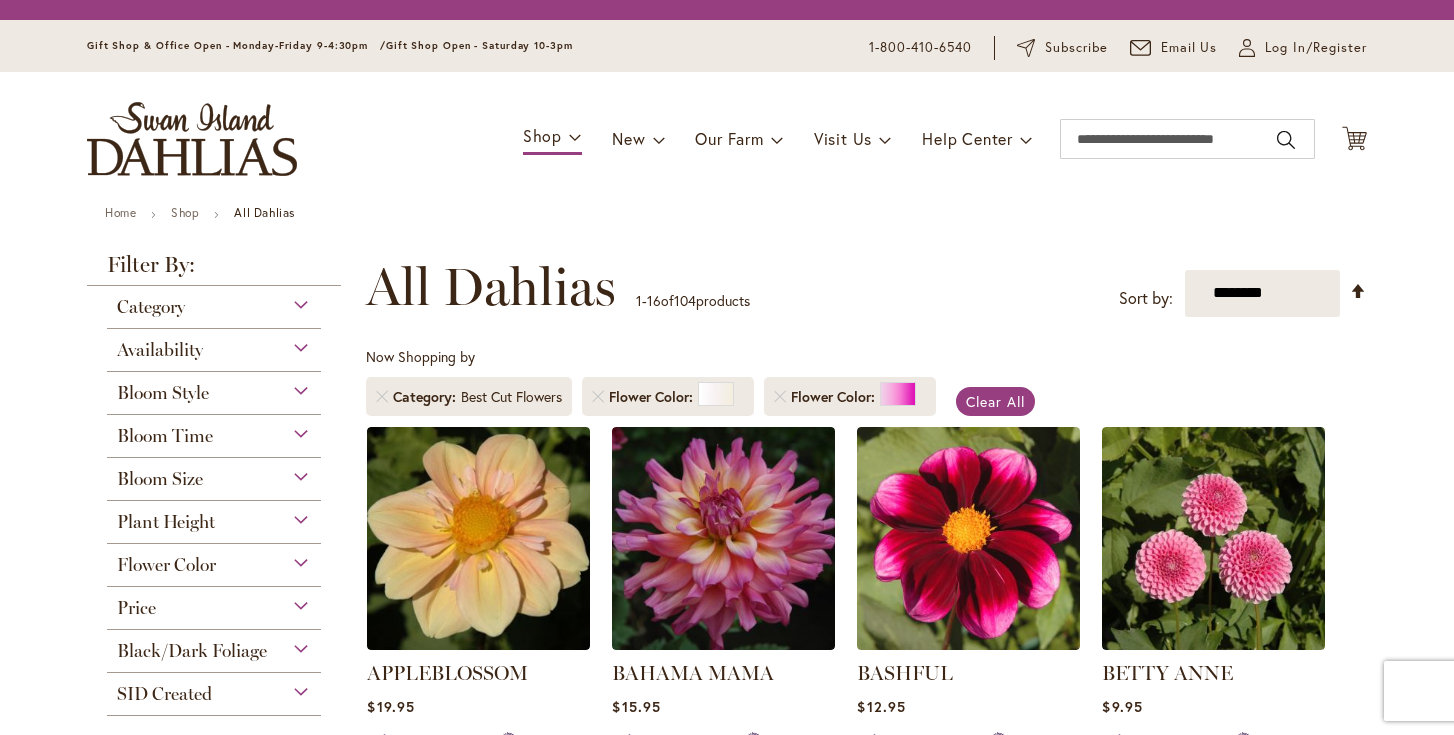 scroll, scrollTop: 0, scrollLeft: 0, axis: both 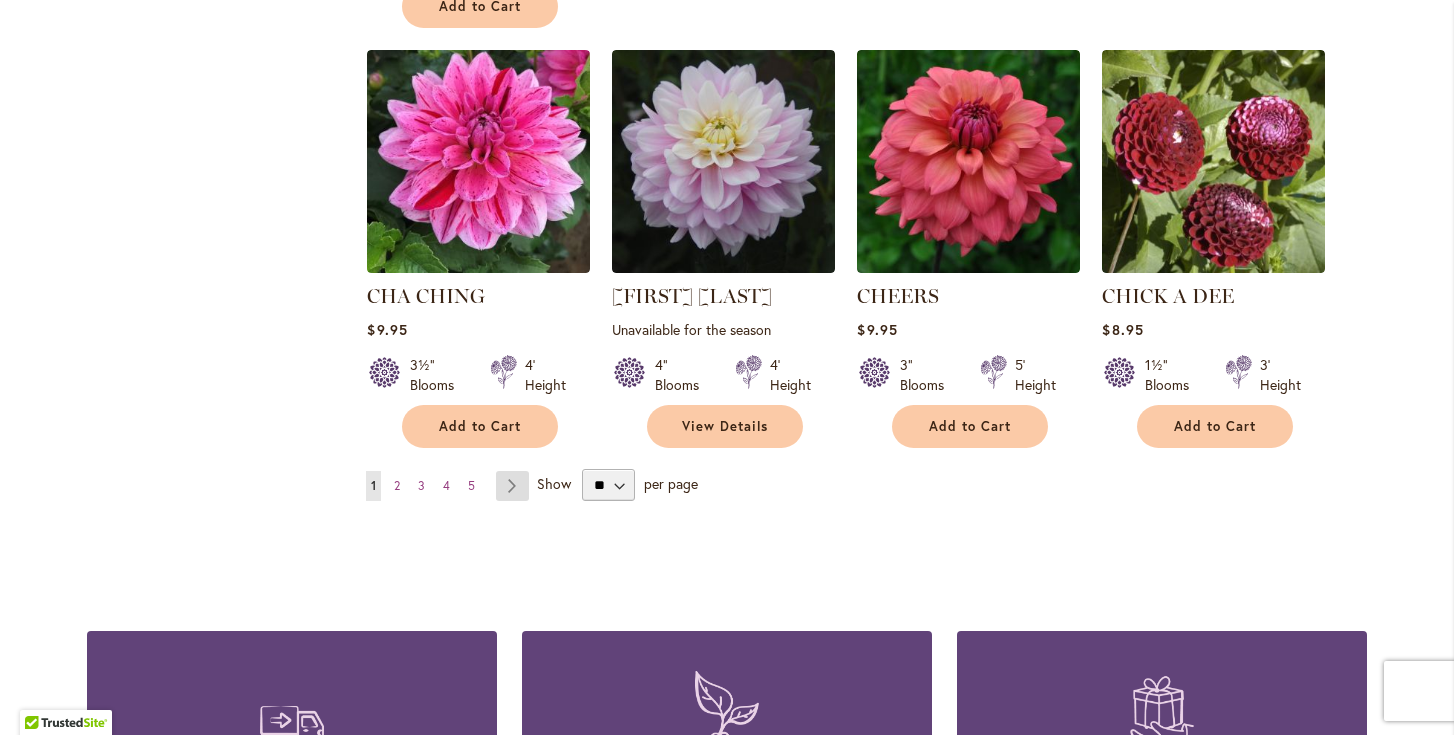 click on "Page
Next" at bounding box center (512, 486) 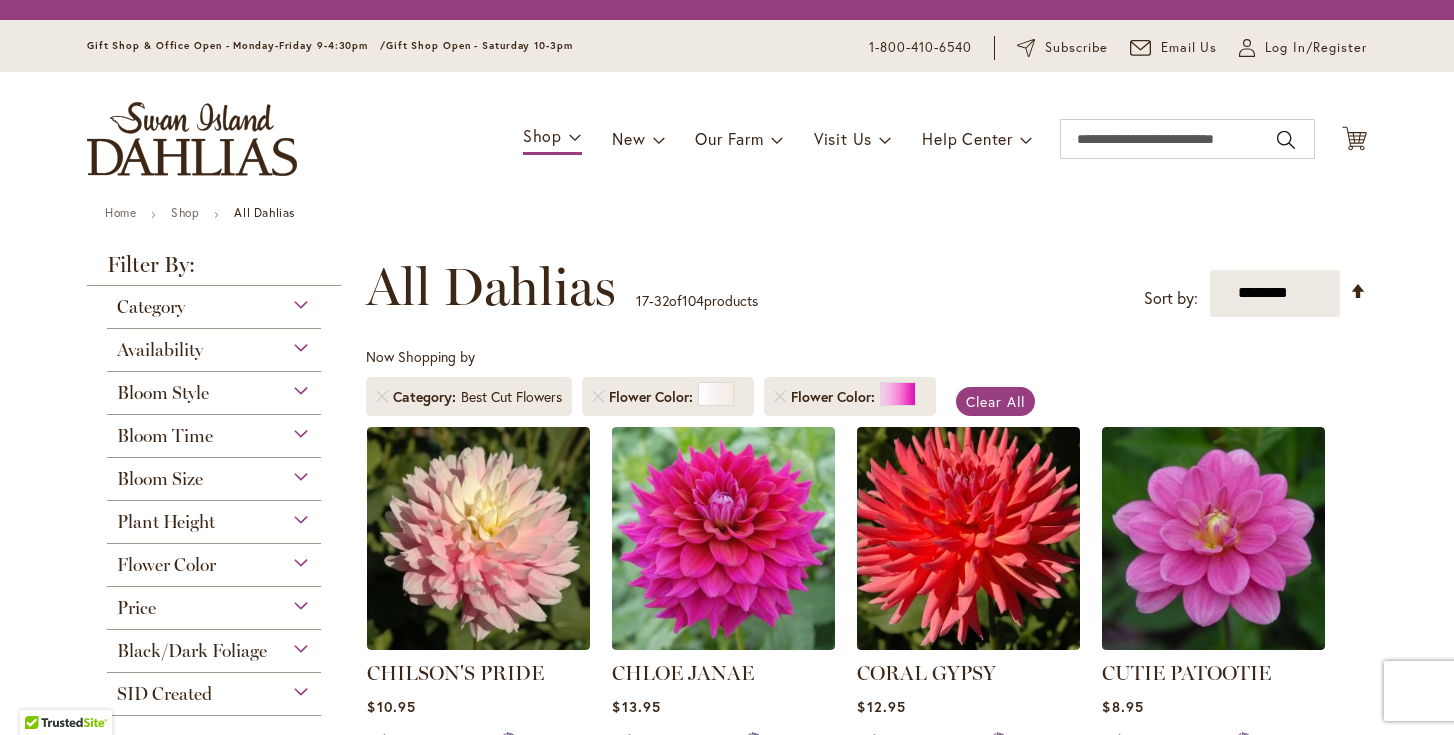 scroll, scrollTop: 0, scrollLeft: 0, axis: both 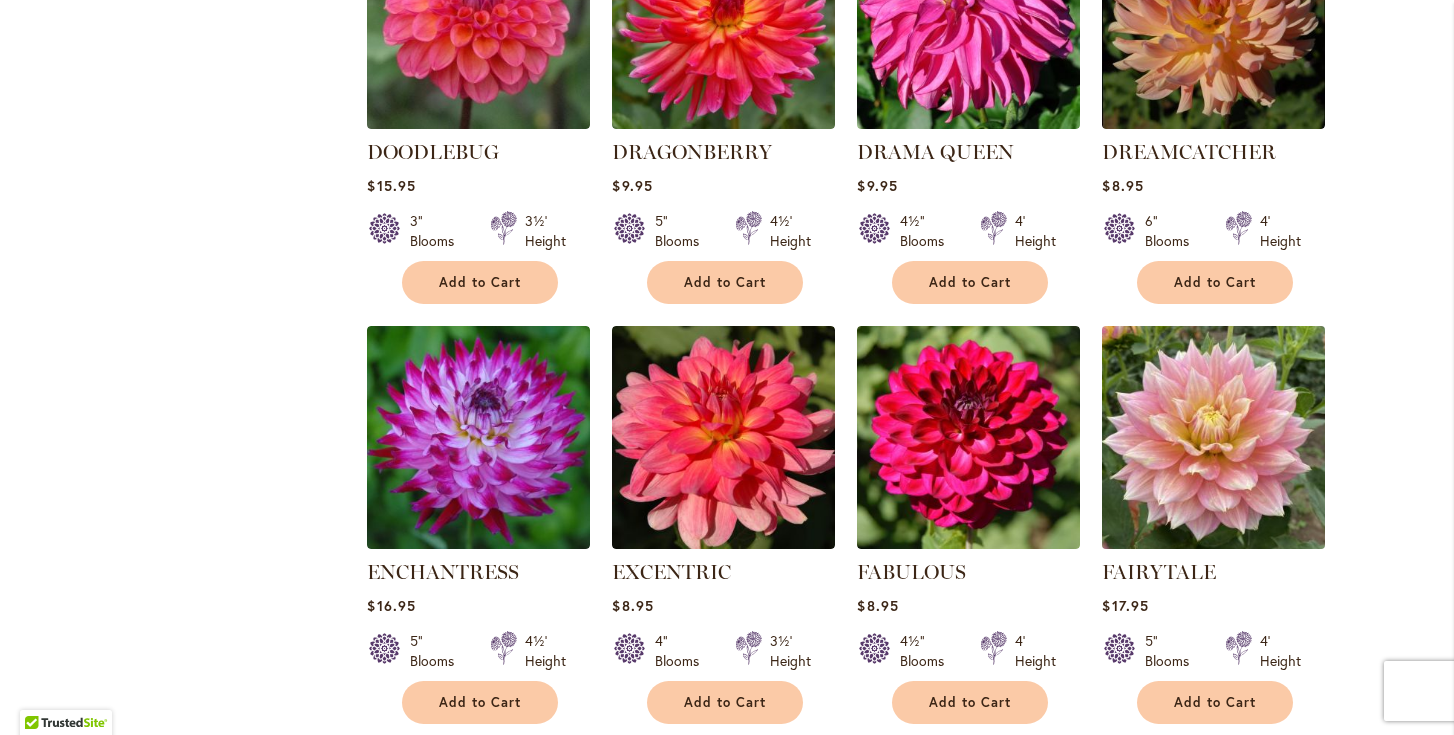 click at bounding box center (1214, 437) 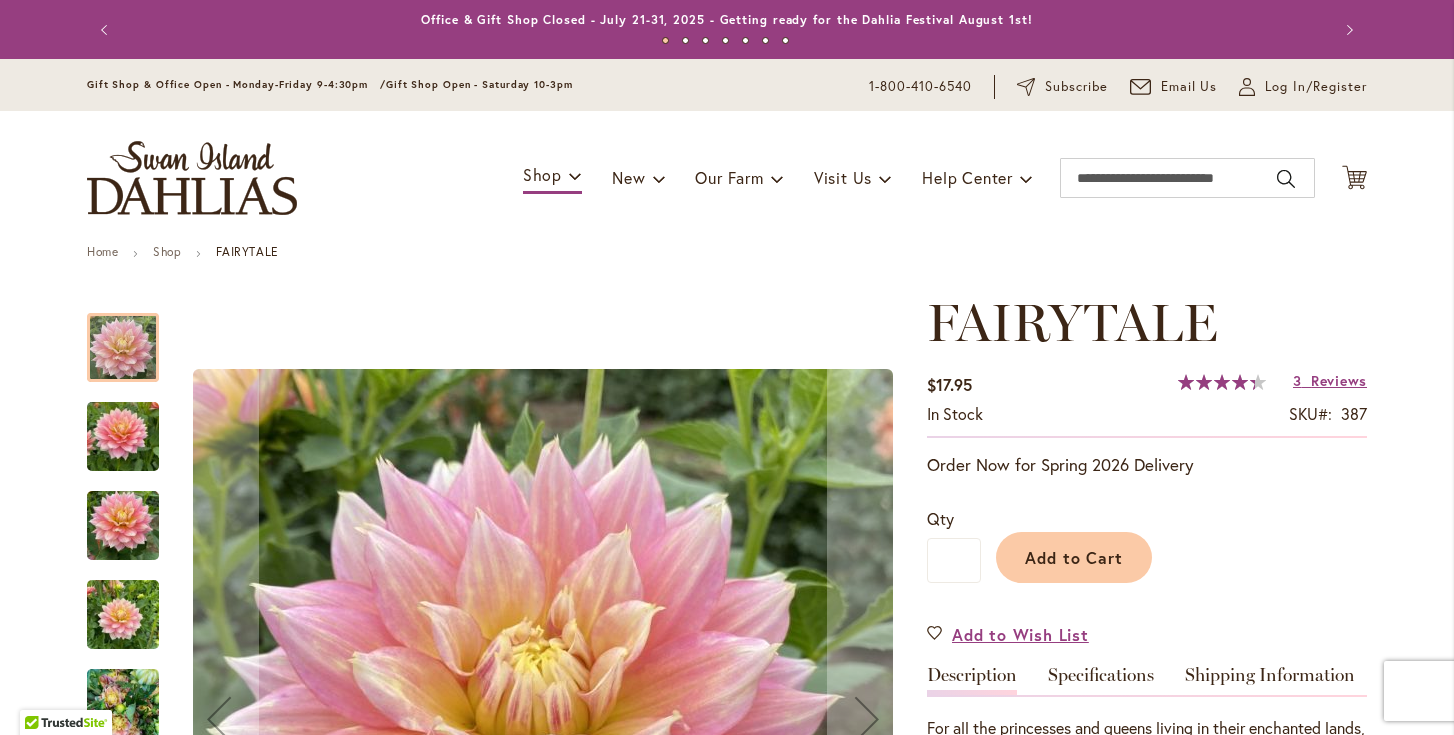 scroll, scrollTop: 0, scrollLeft: 0, axis: both 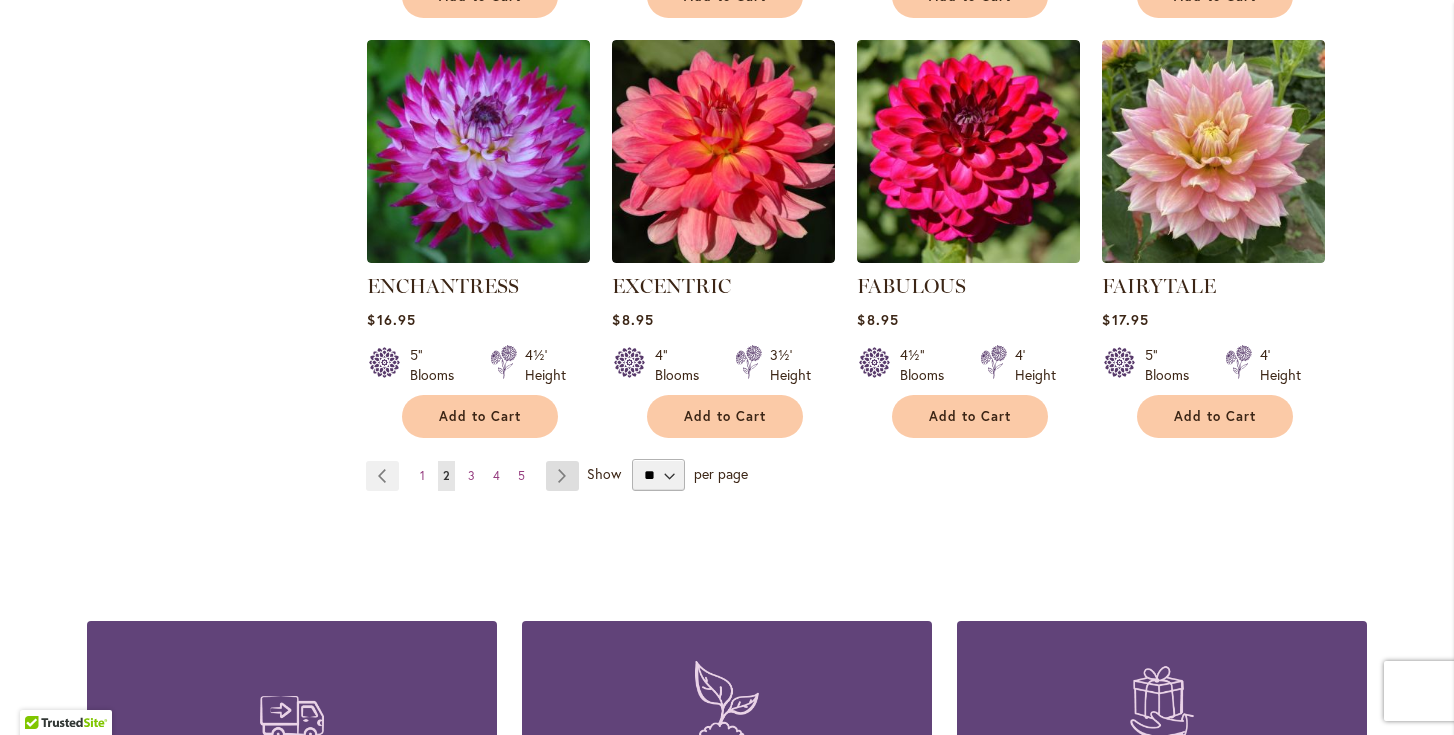 click on "Page
Next" at bounding box center [562, 476] 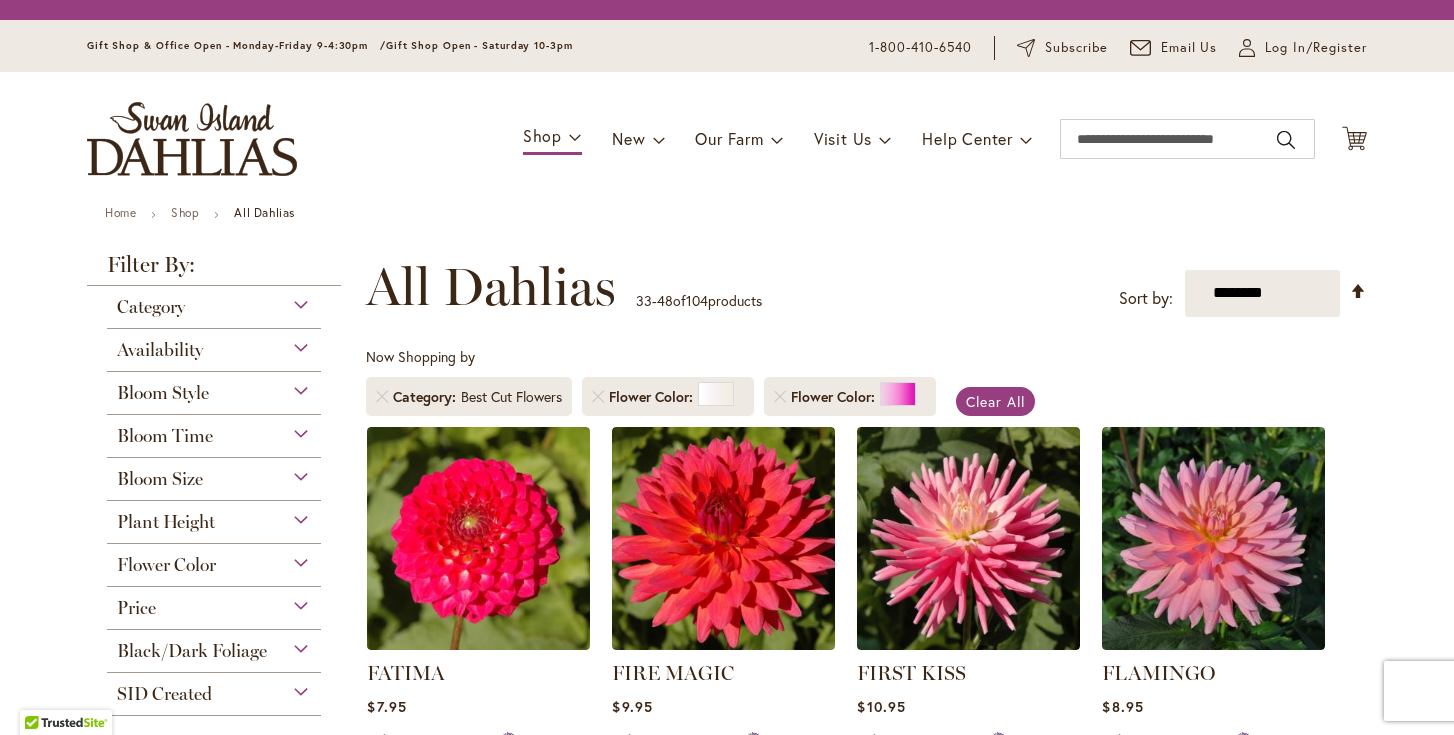 scroll, scrollTop: 0, scrollLeft: 0, axis: both 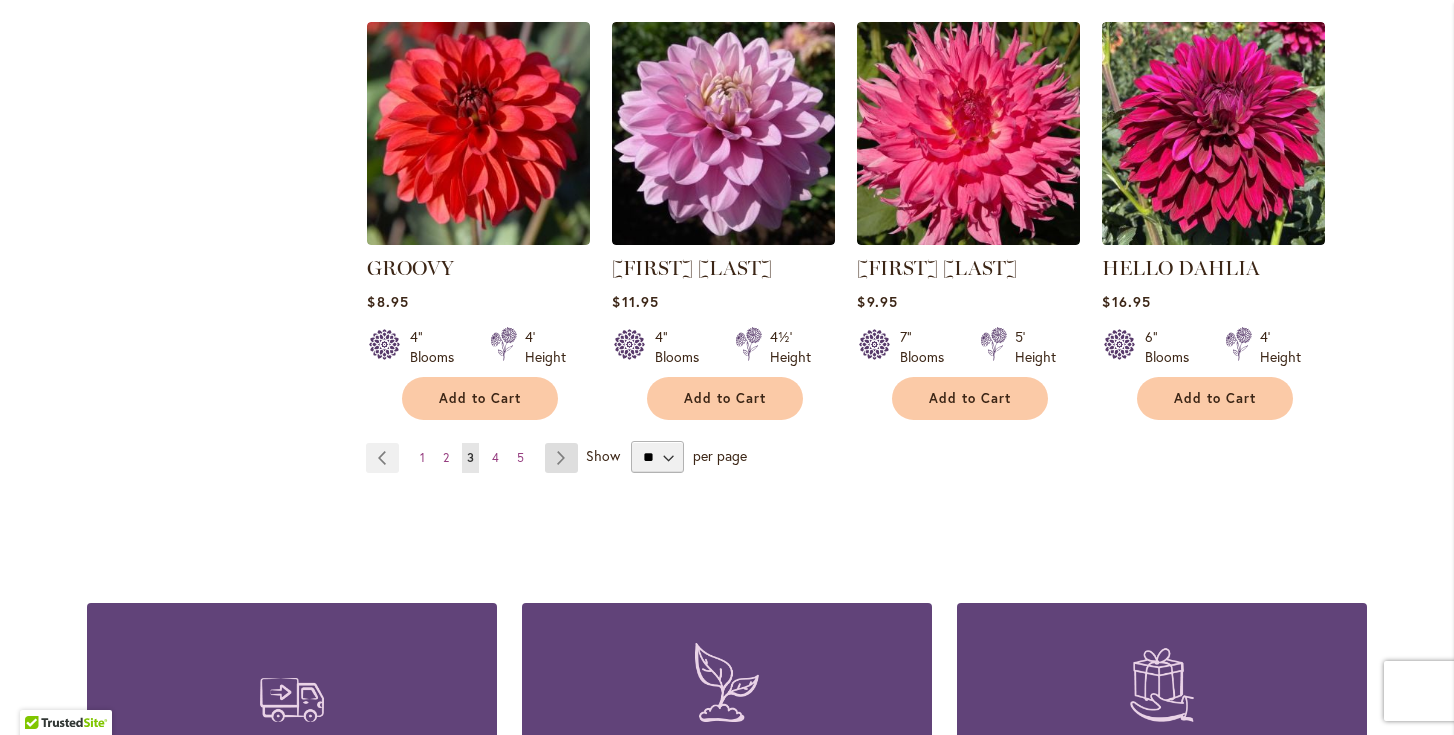 click on "Page
Next" at bounding box center (561, 458) 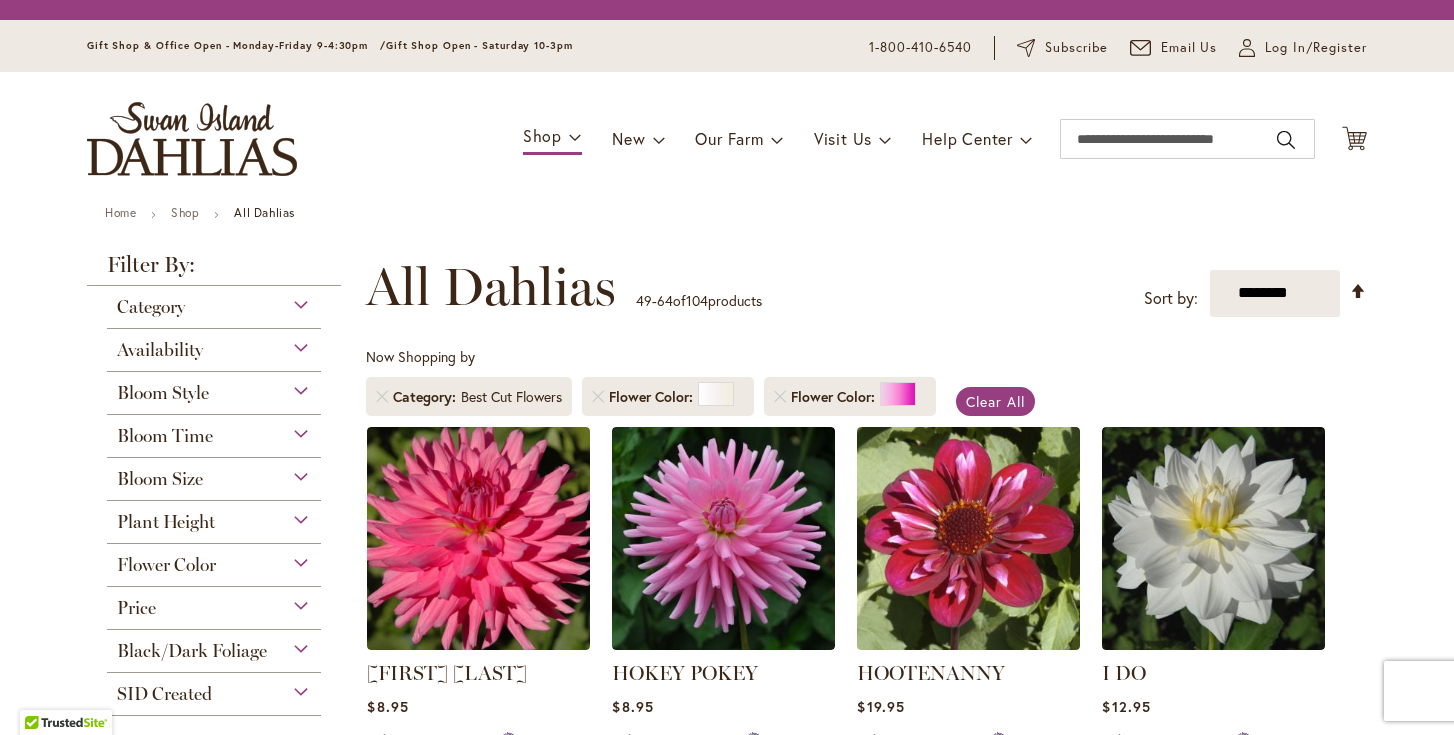 scroll, scrollTop: 0, scrollLeft: 0, axis: both 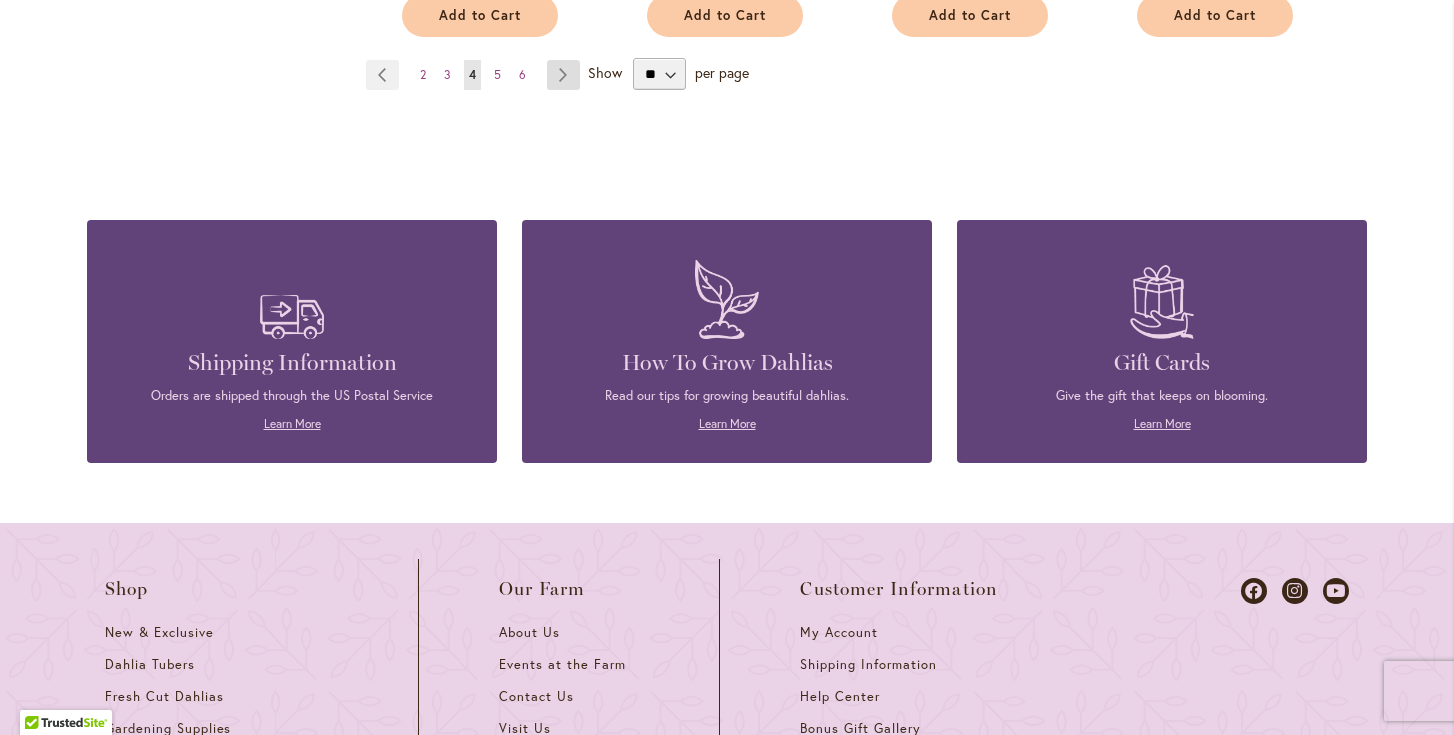 click on "Page
Next" at bounding box center (563, 75) 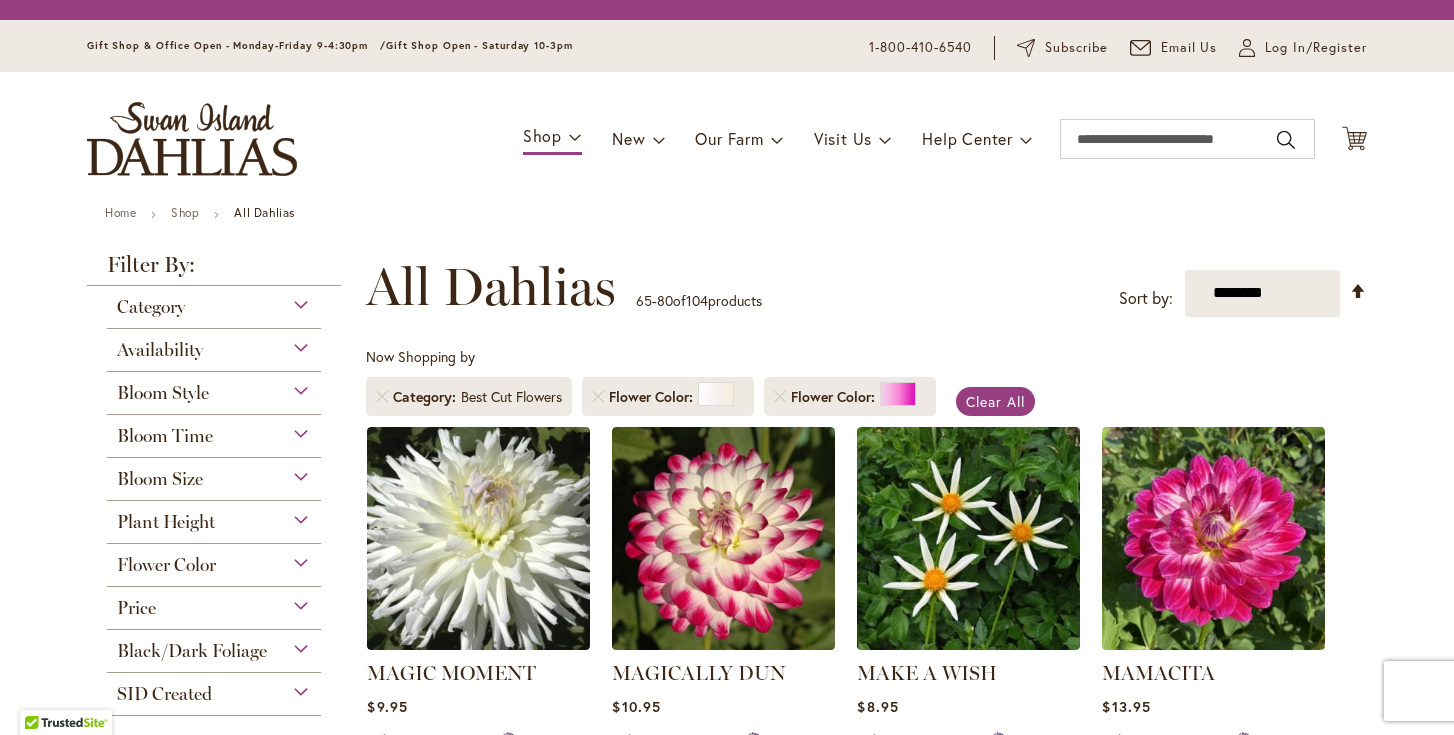scroll, scrollTop: 0, scrollLeft: 0, axis: both 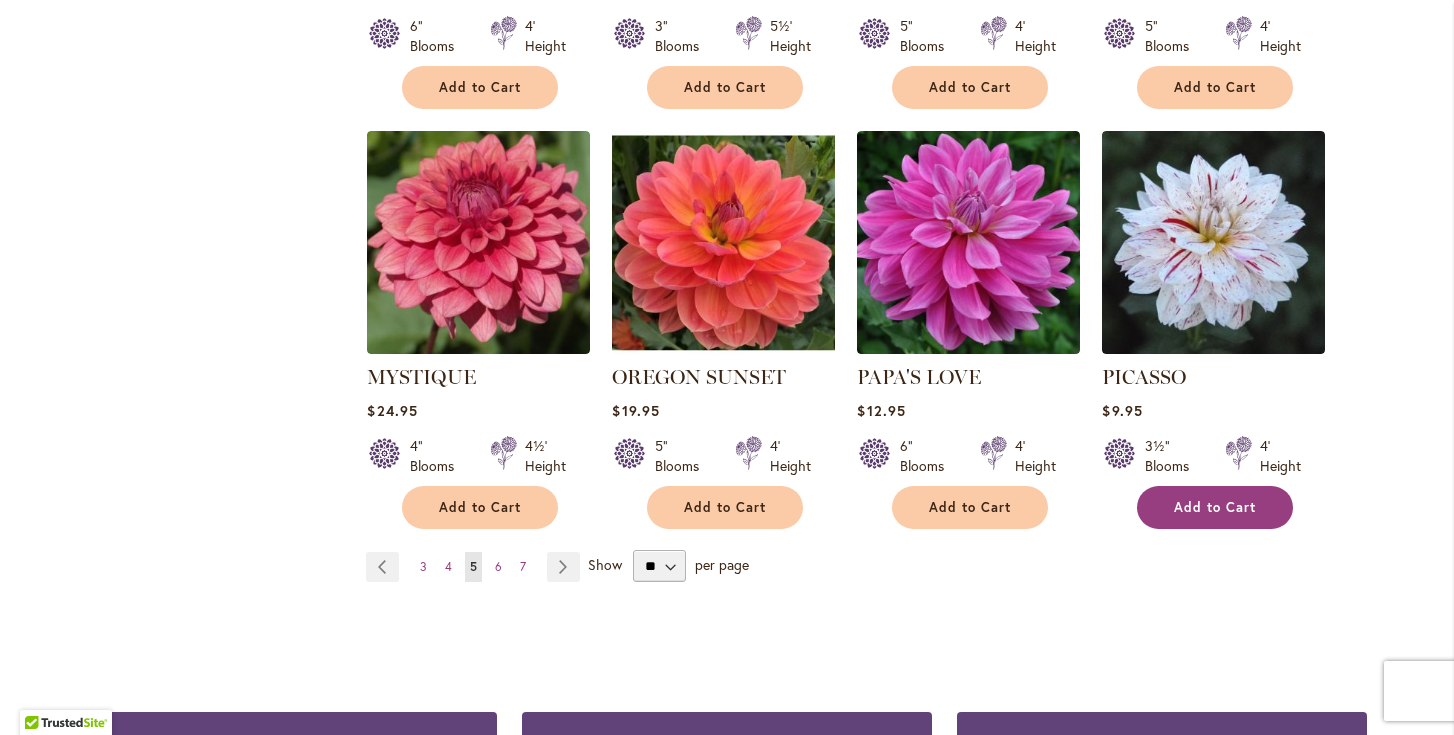 click on "Add to Cart" at bounding box center [1215, 507] 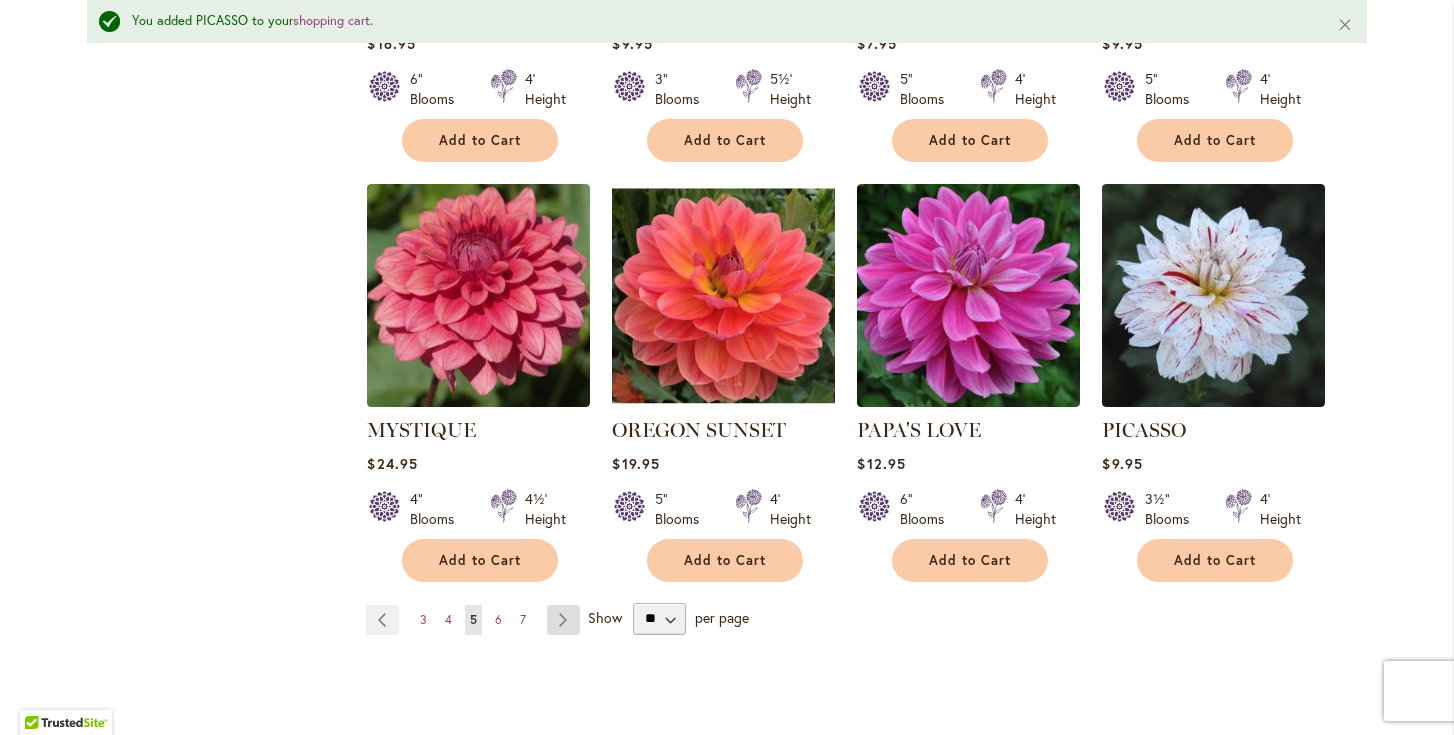 click on "Page
Next" at bounding box center (563, 620) 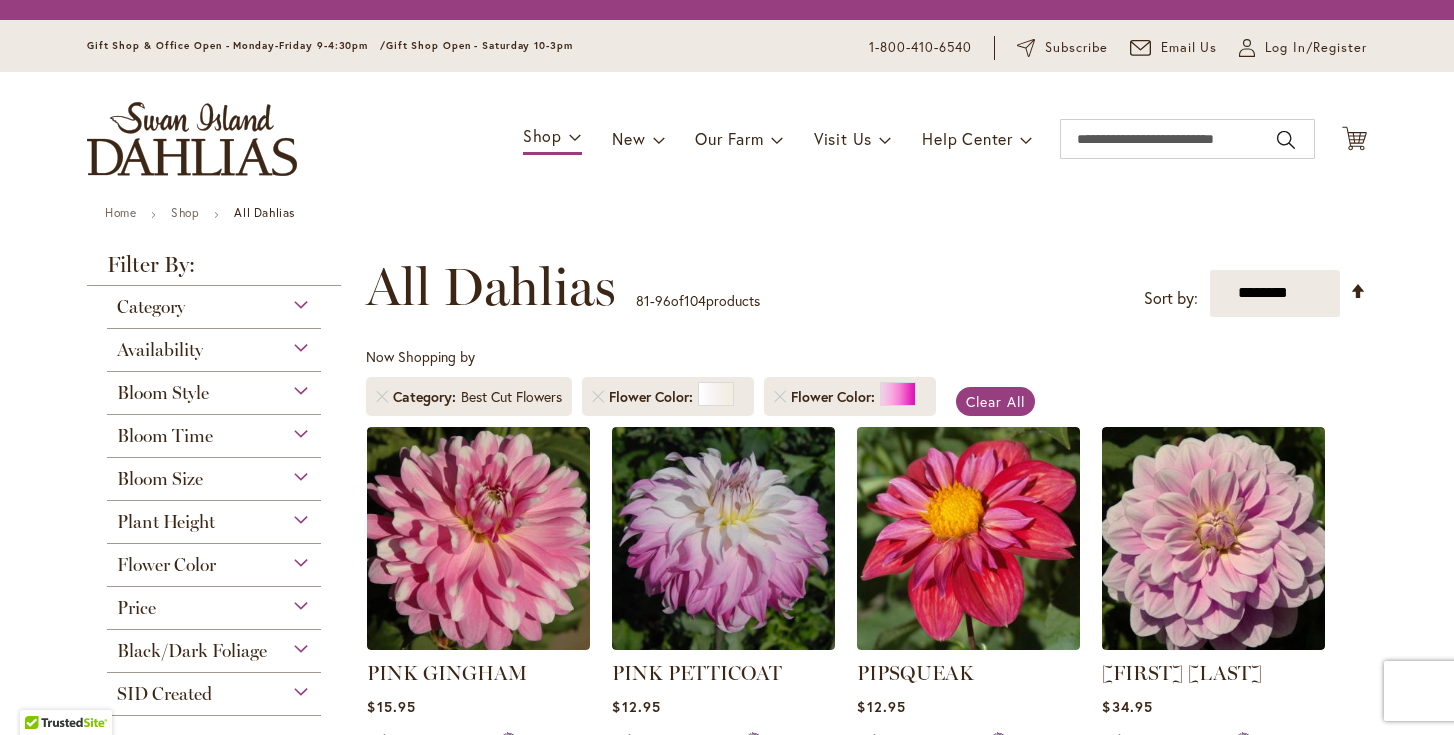 scroll, scrollTop: 0, scrollLeft: 0, axis: both 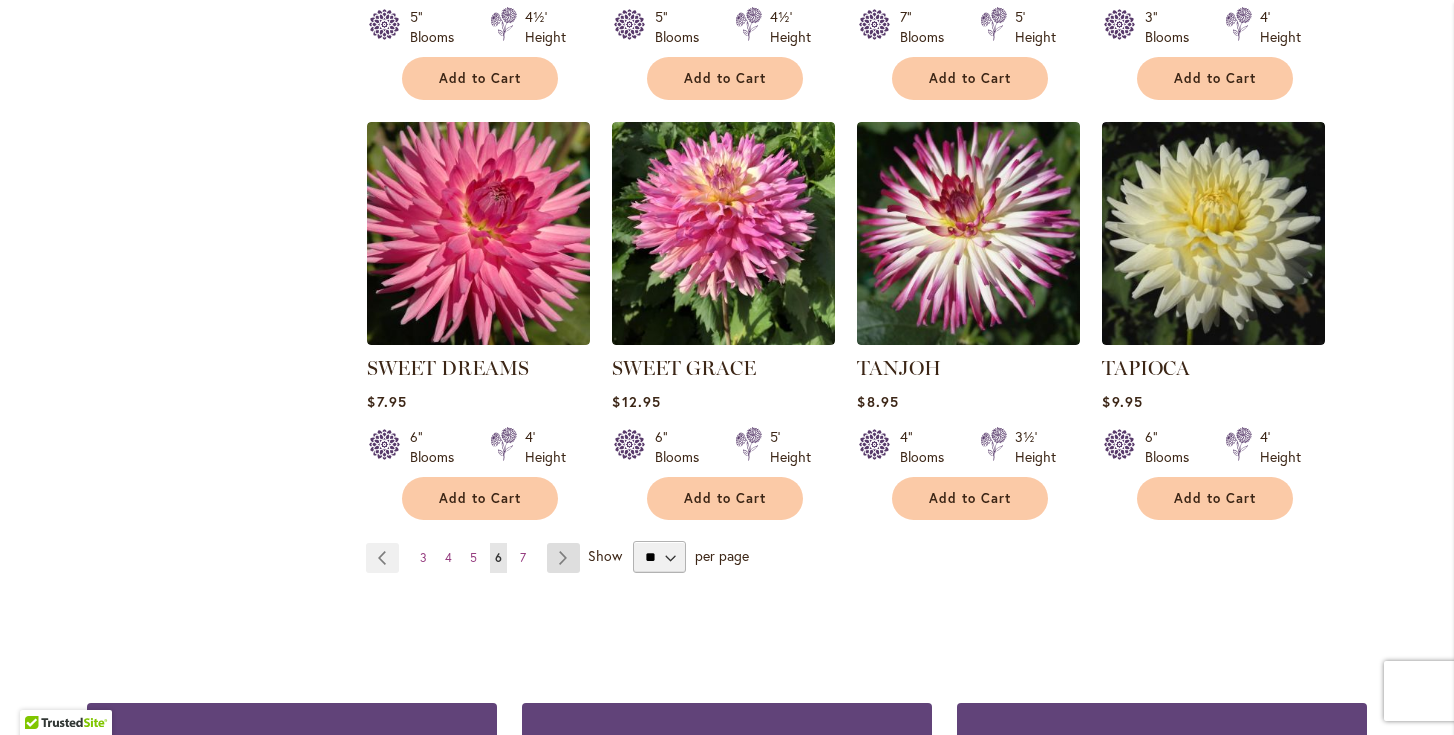 click on "Page
Next" at bounding box center (563, 558) 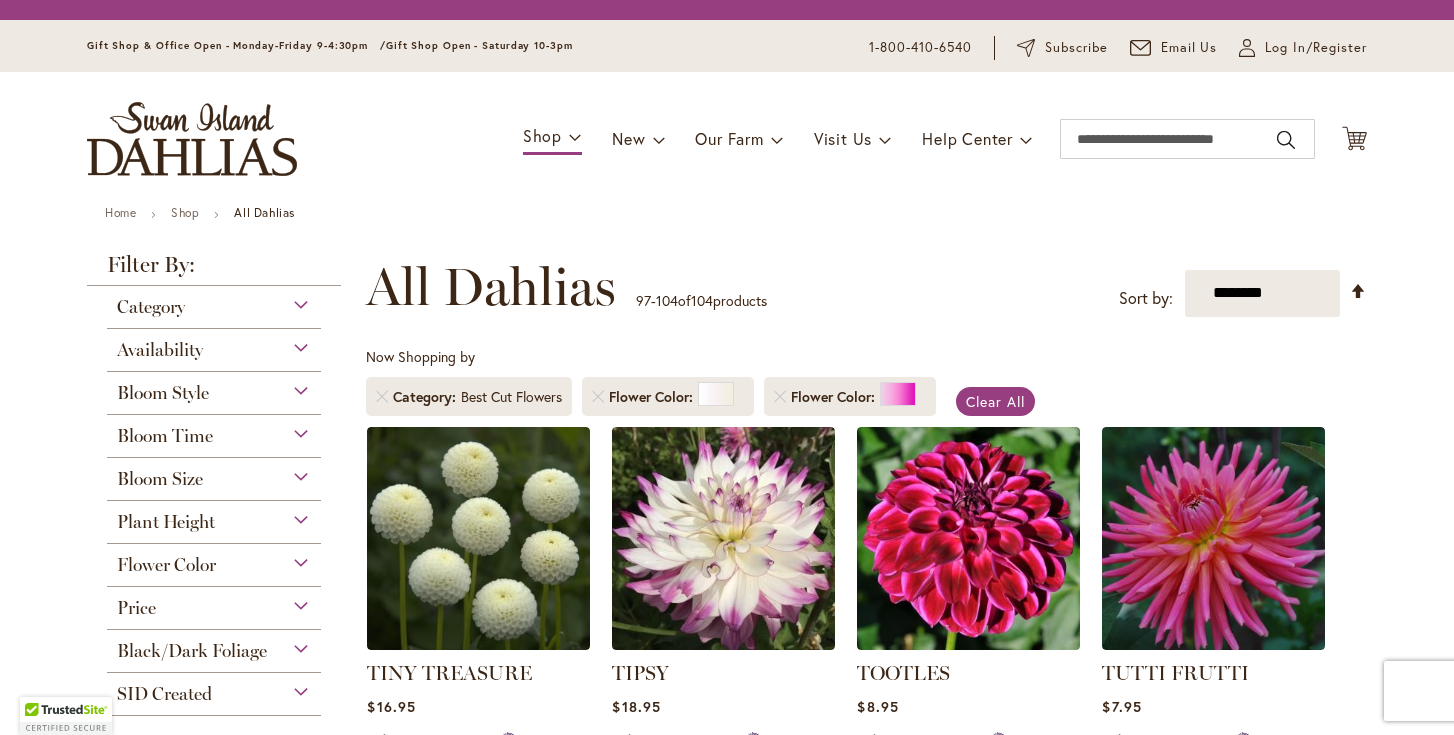 scroll, scrollTop: 0, scrollLeft: 0, axis: both 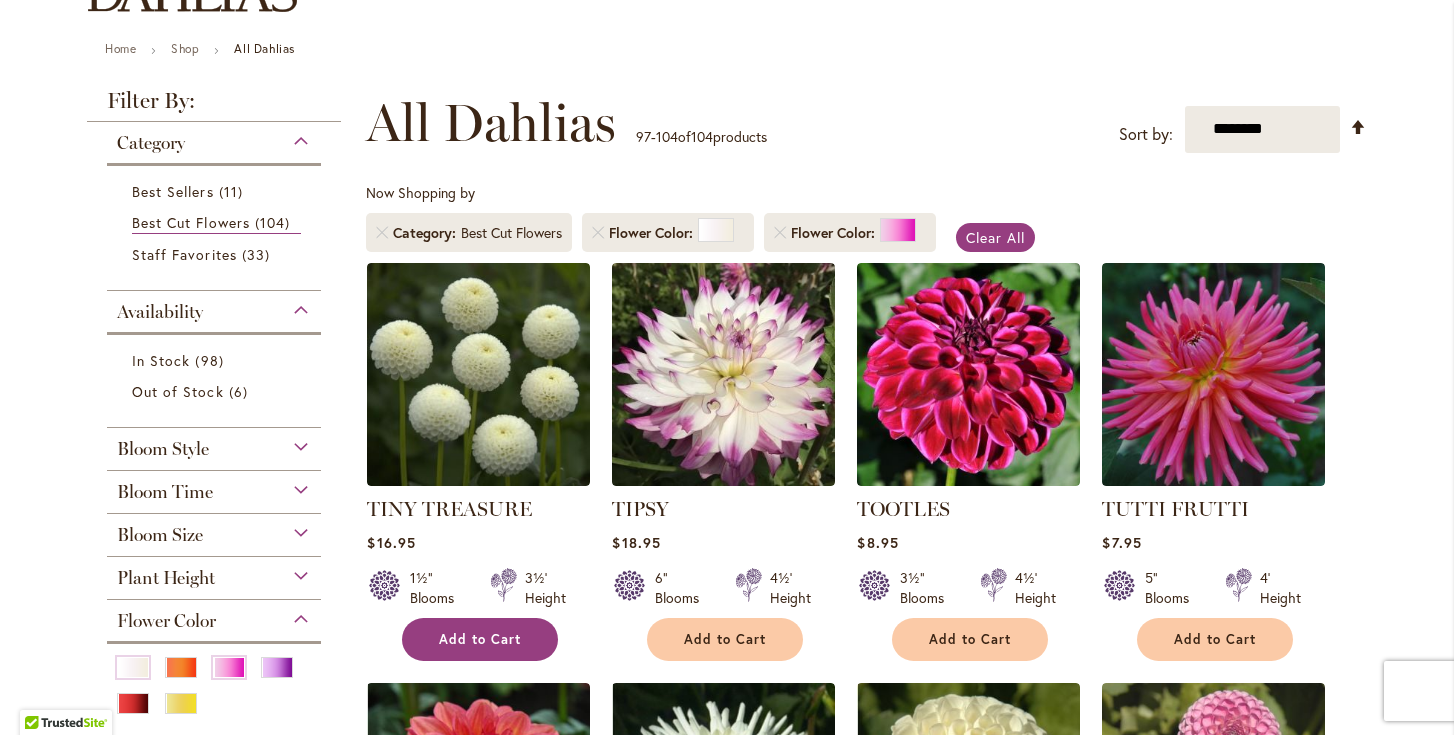 click on "Add to Cart" at bounding box center [480, 639] 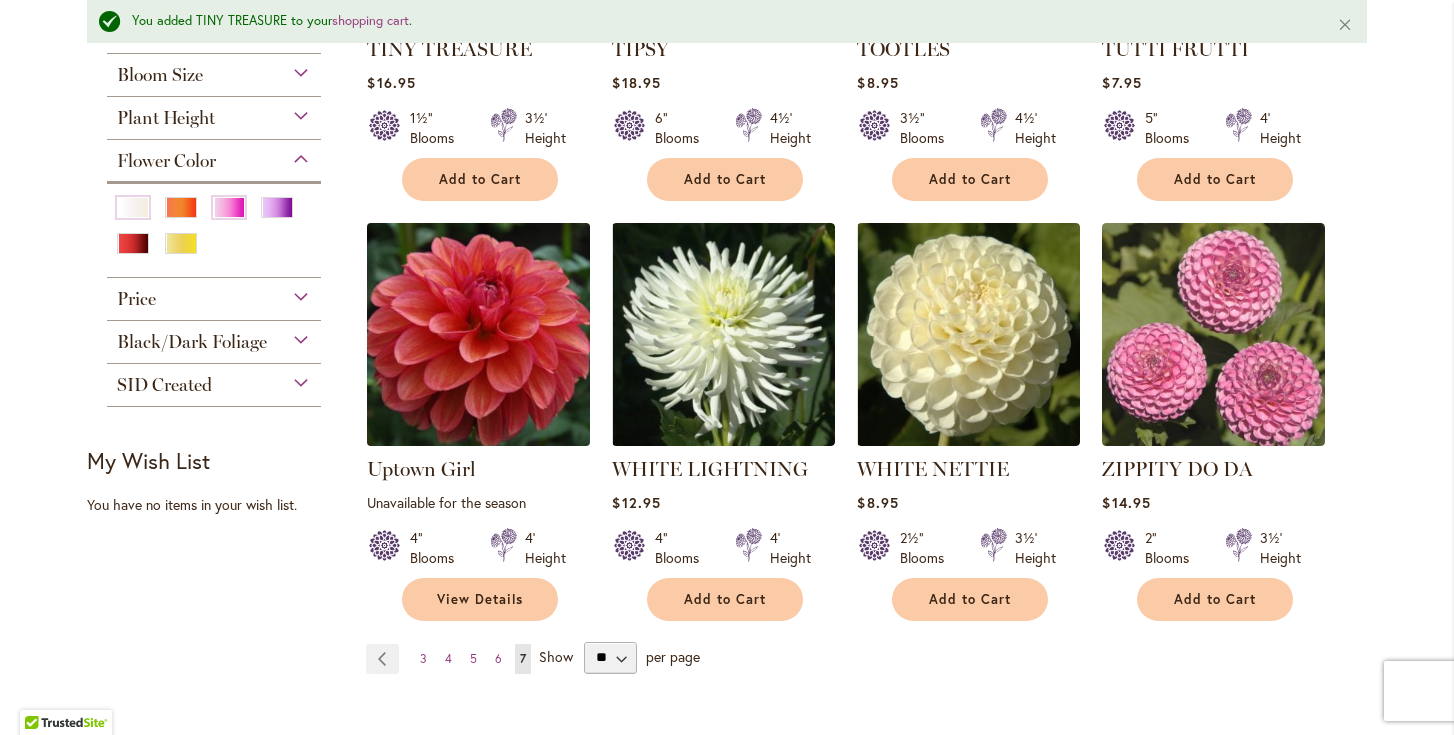 scroll, scrollTop: 743, scrollLeft: 0, axis: vertical 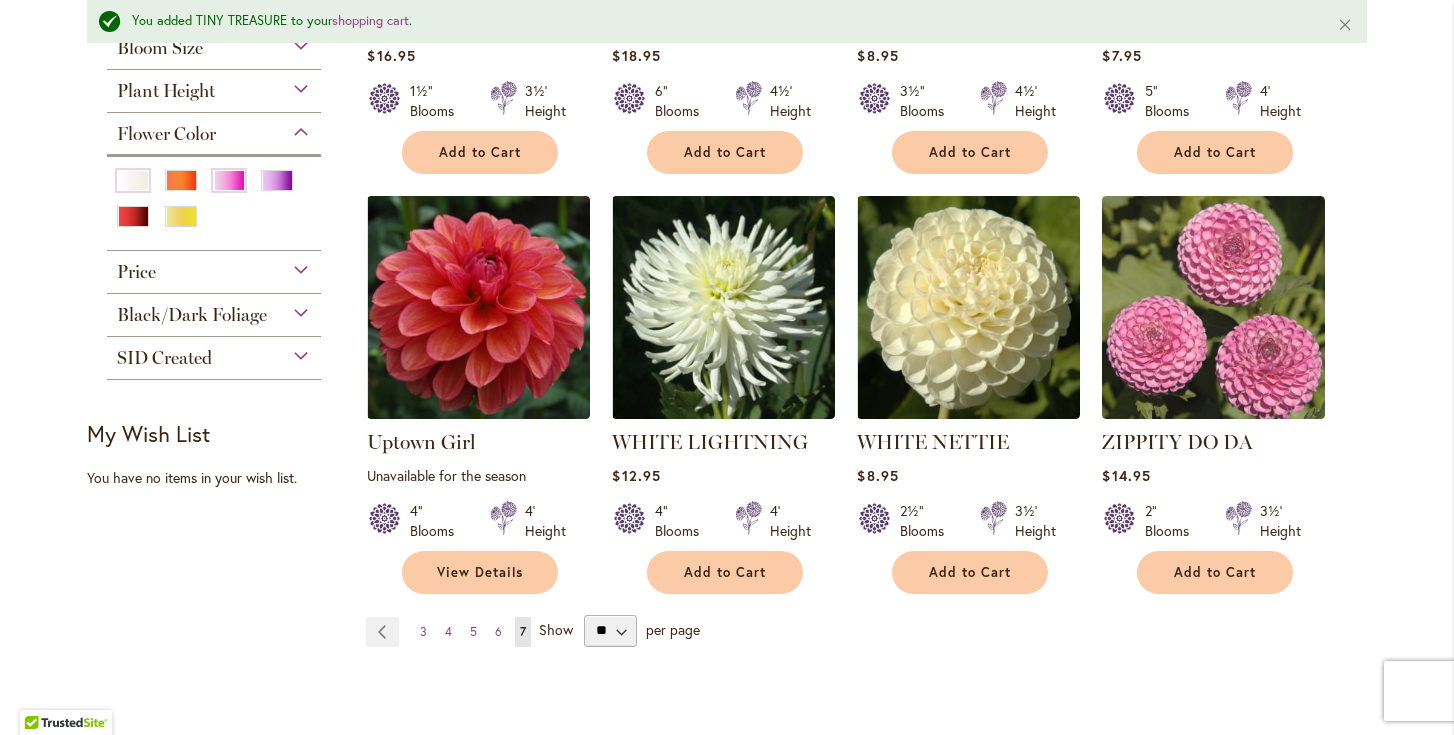 click on "Show" at bounding box center [556, 628] 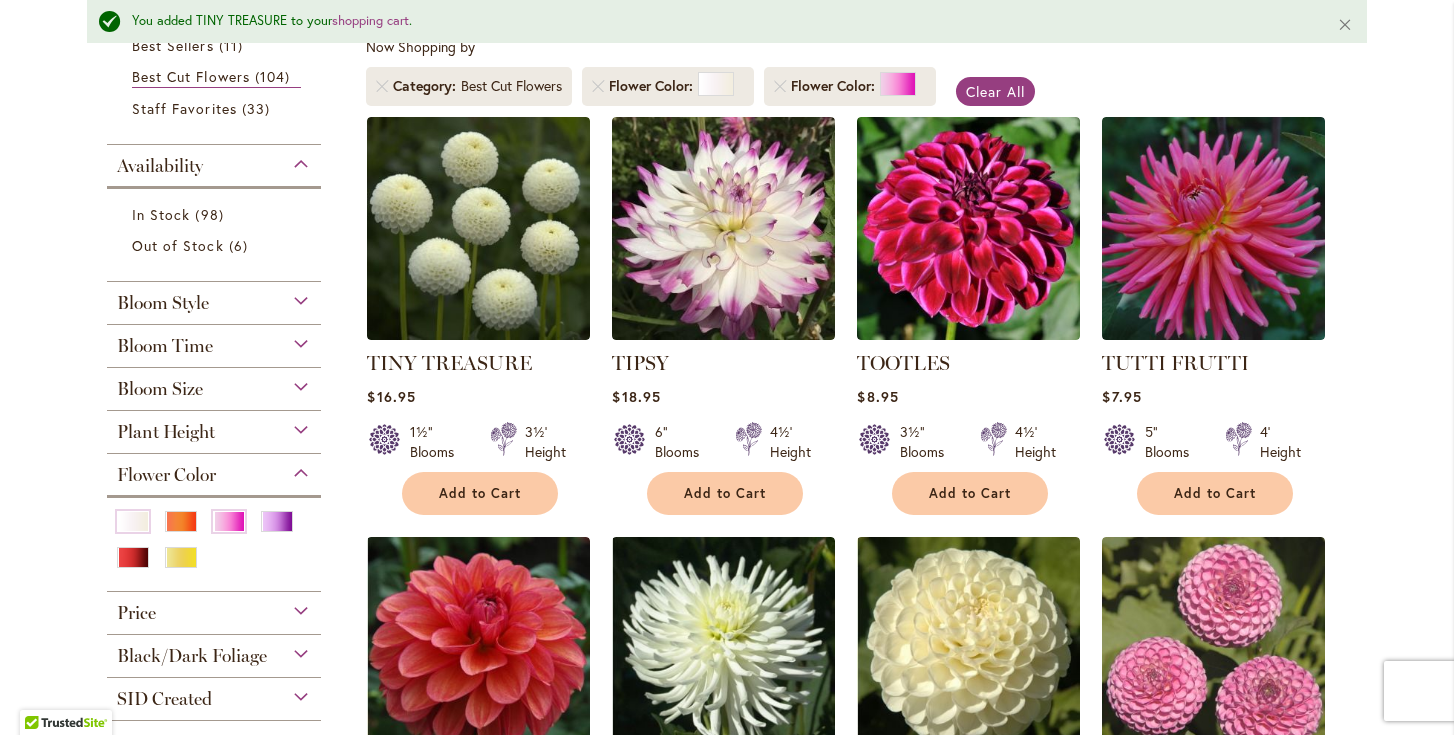 scroll, scrollTop: 406, scrollLeft: 0, axis: vertical 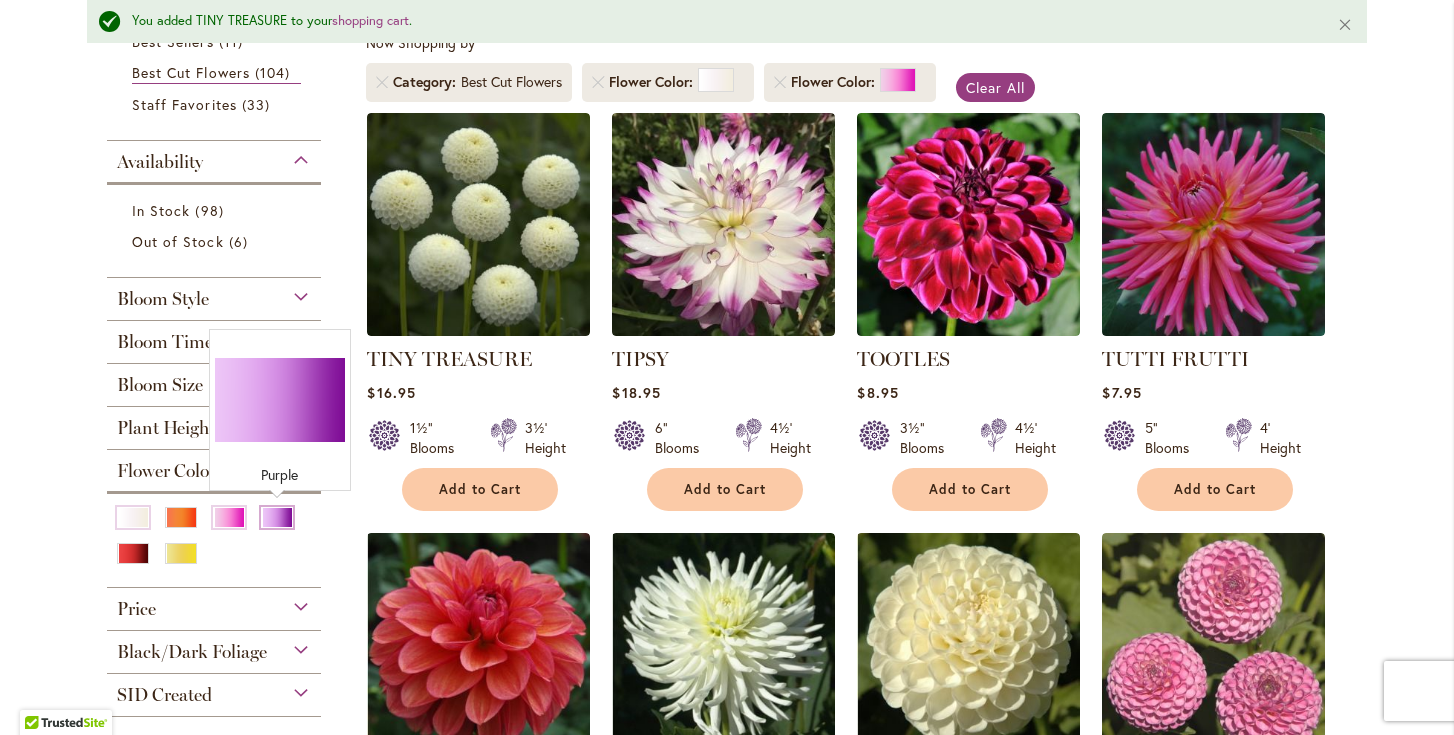 click at bounding box center [277, 517] 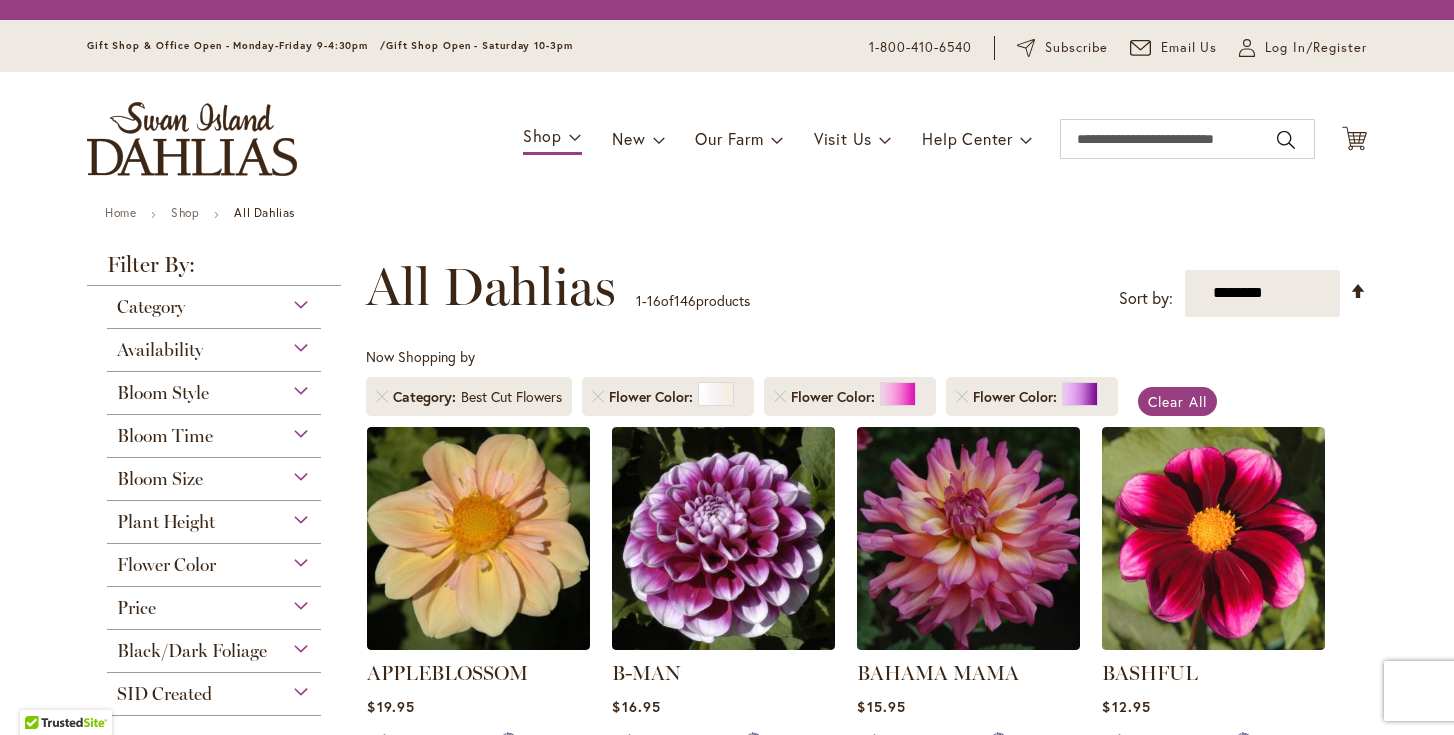 scroll, scrollTop: 0, scrollLeft: 0, axis: both 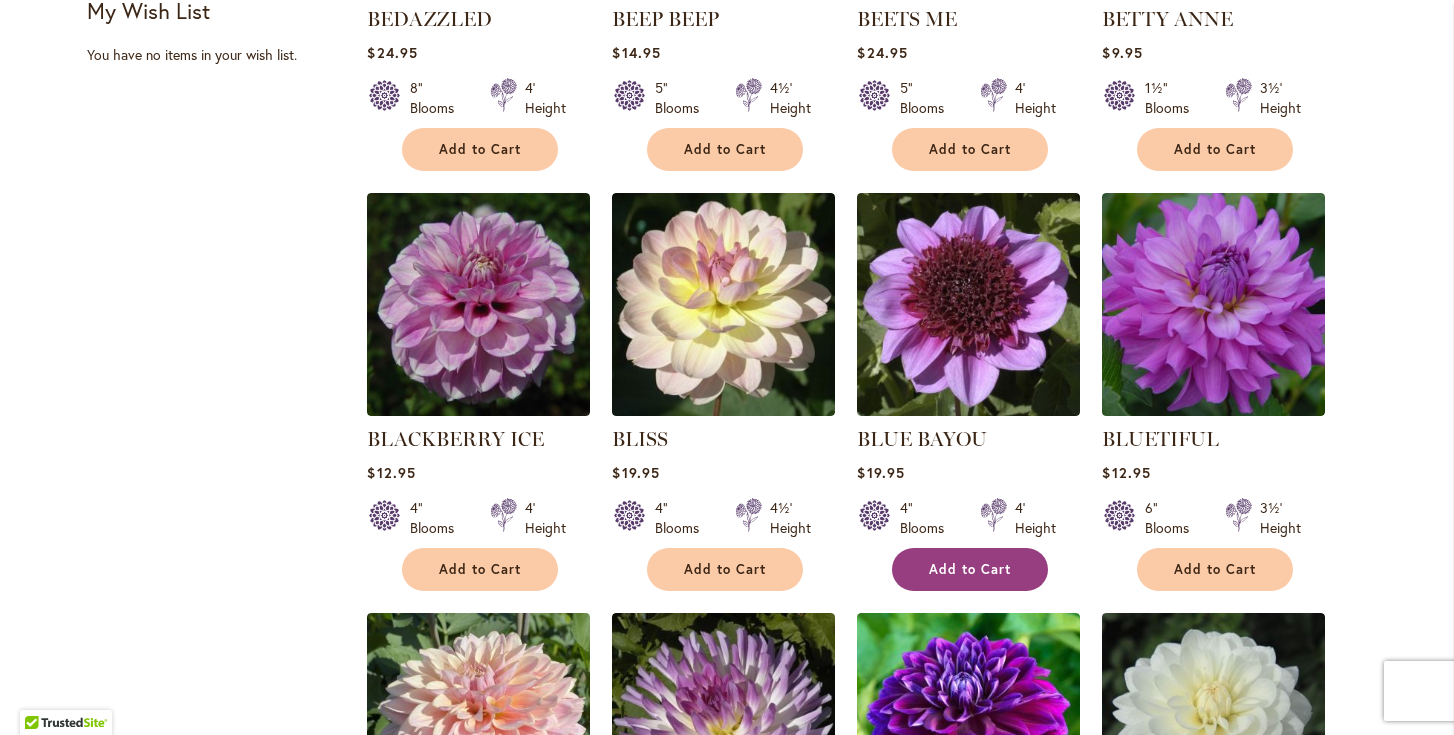 click on "Add to Cart" at bounding box center (970, 569) 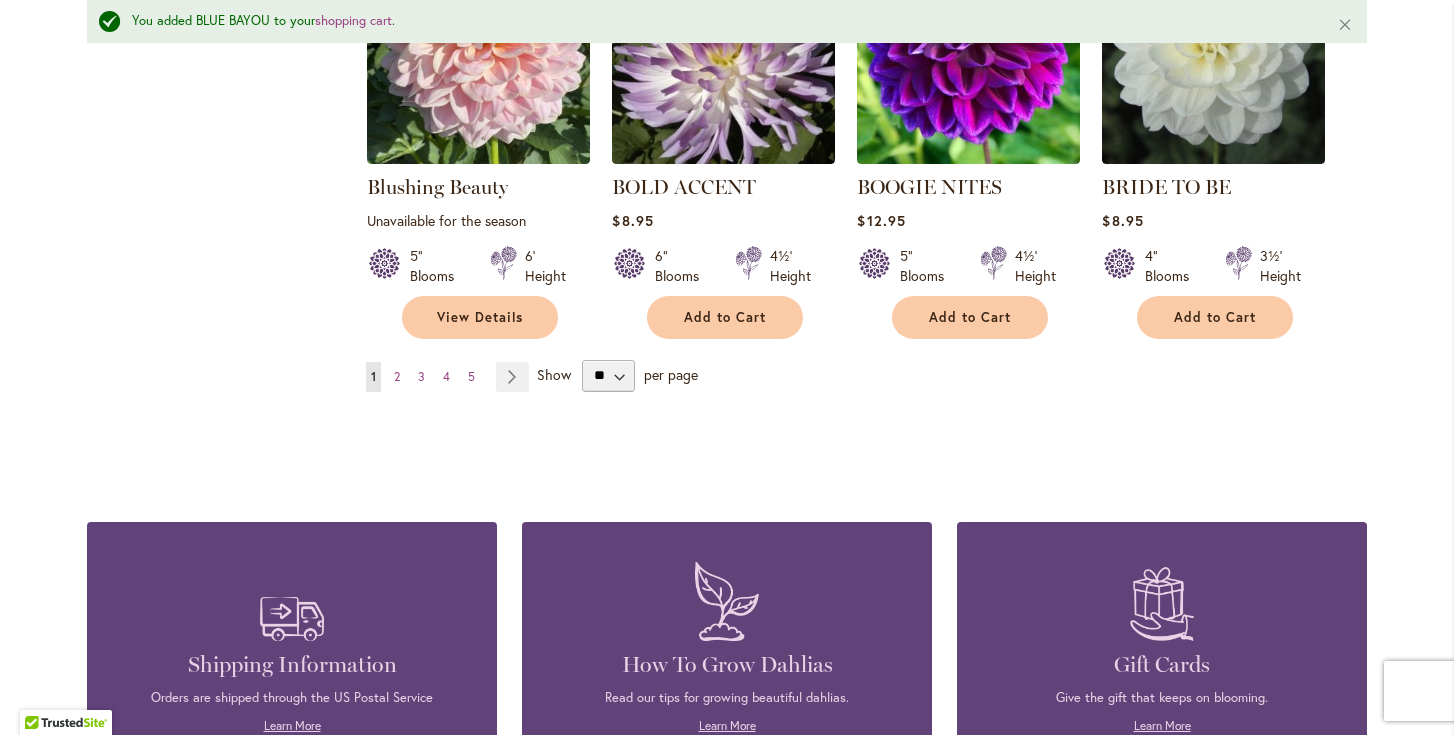 scroll, scrollTop: 1848, scrollLeft: 0, axis: vertical 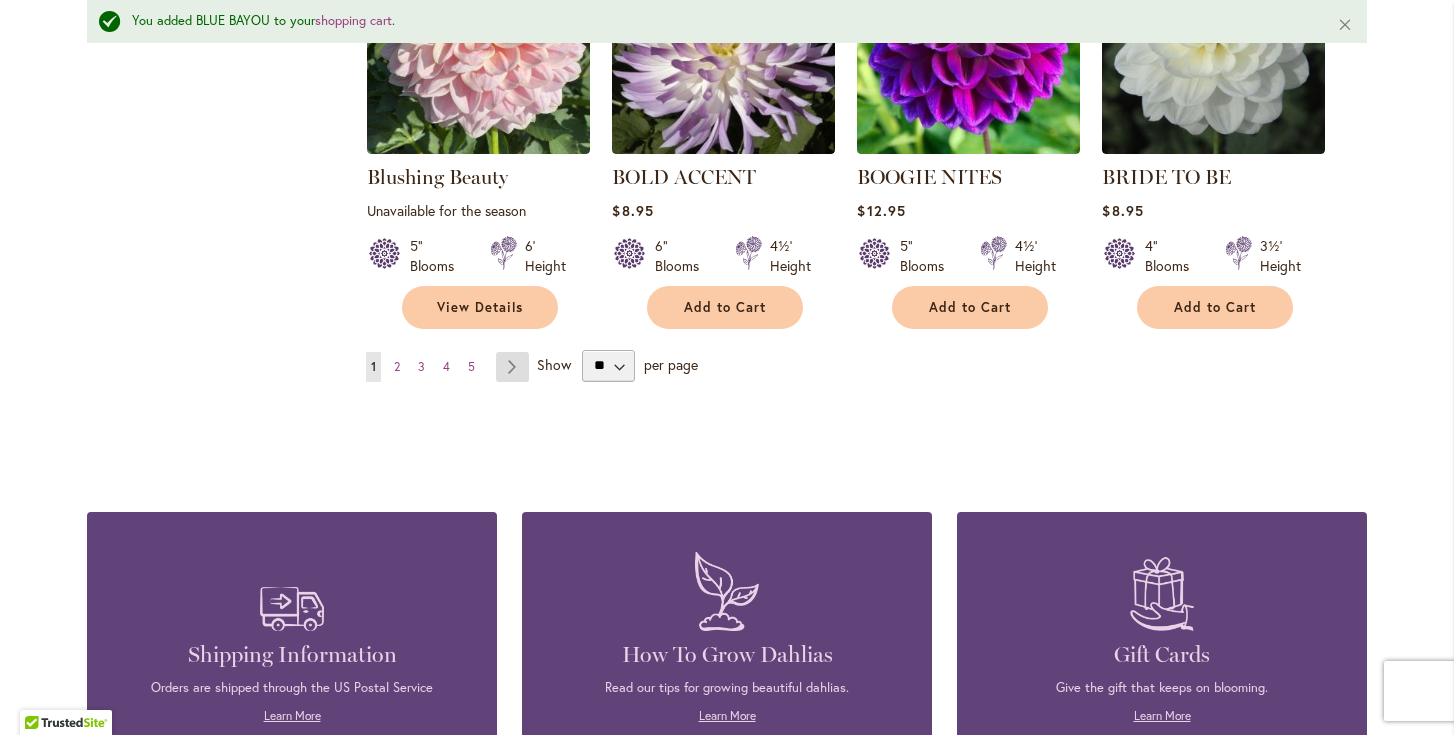 click on "Page
Next" at bounding box center (512, 367) 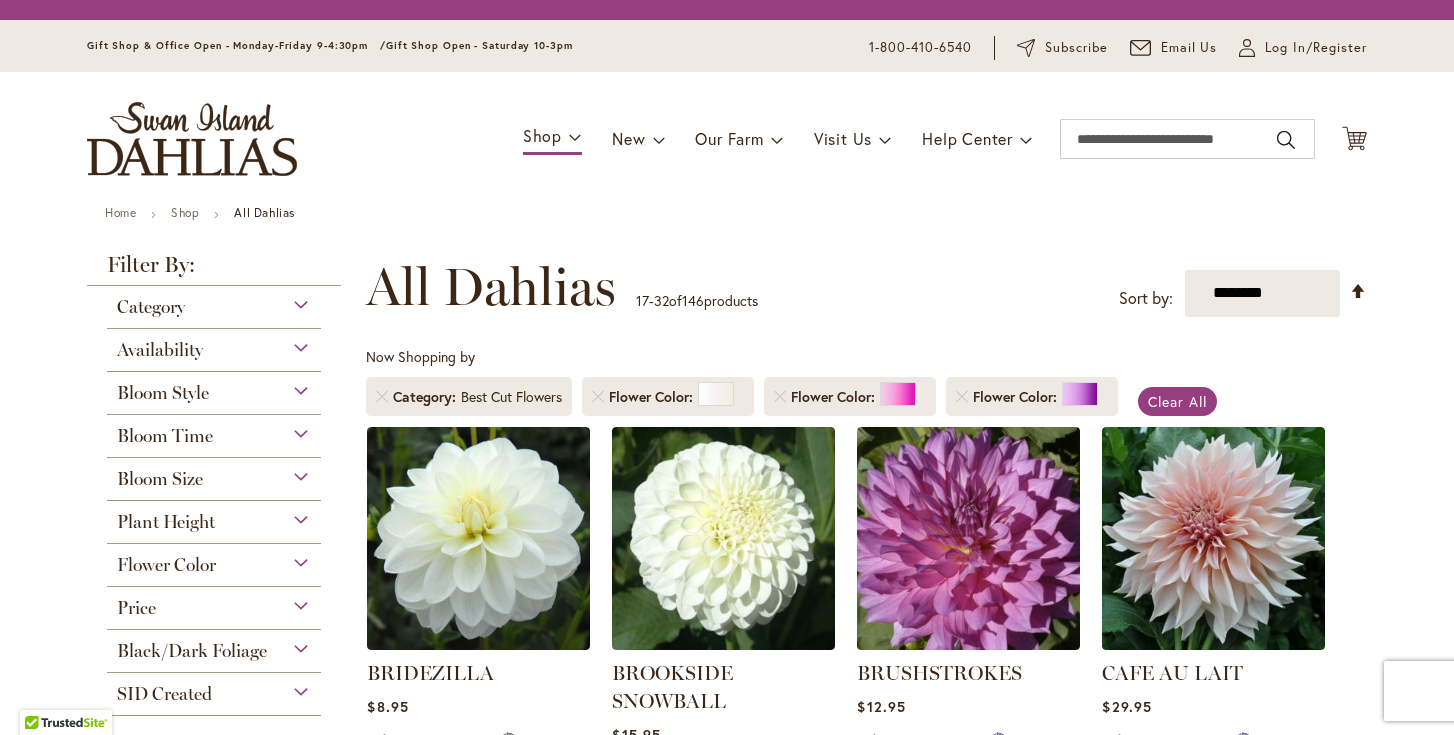 scroll, scrollTop: 0, scrollLeft: 0, axis: both 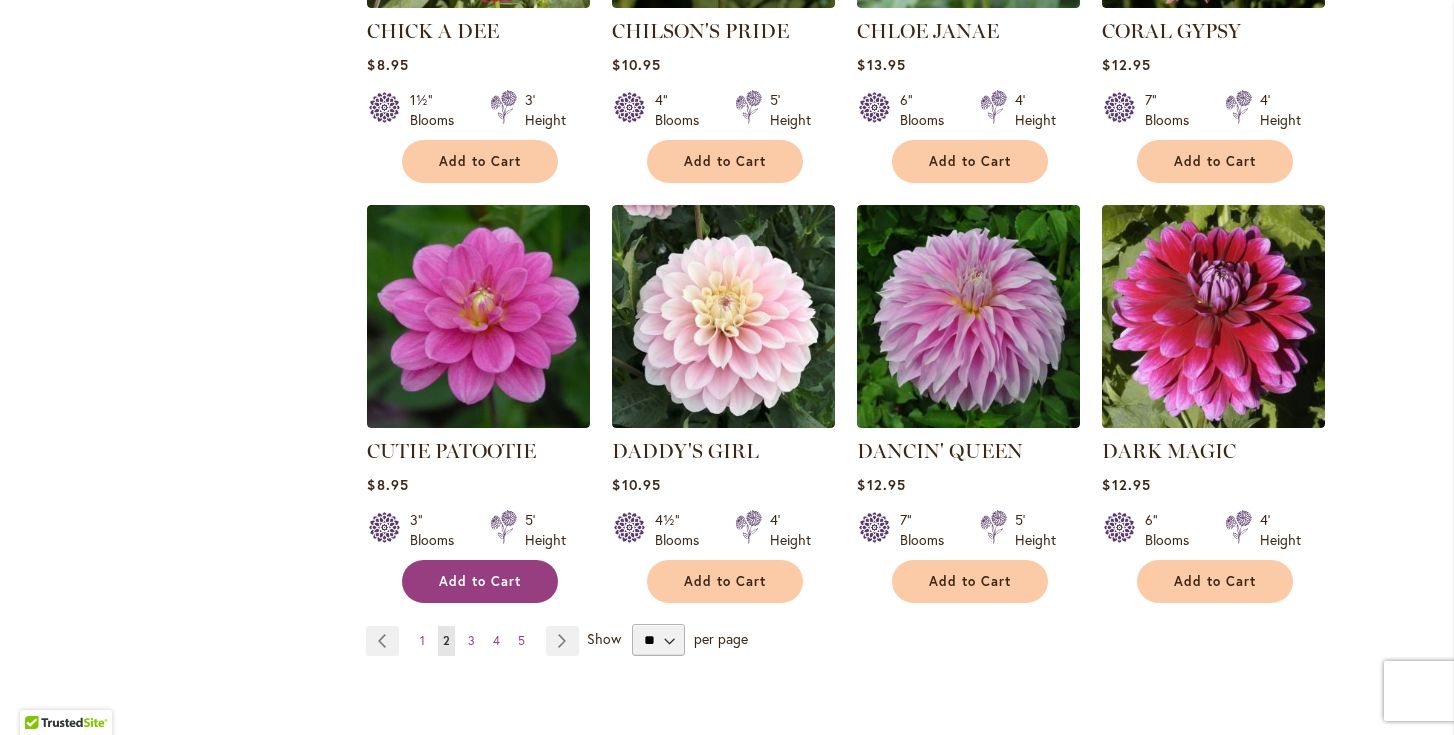 click on "Add to Cart" at bounding box center [480, 581] 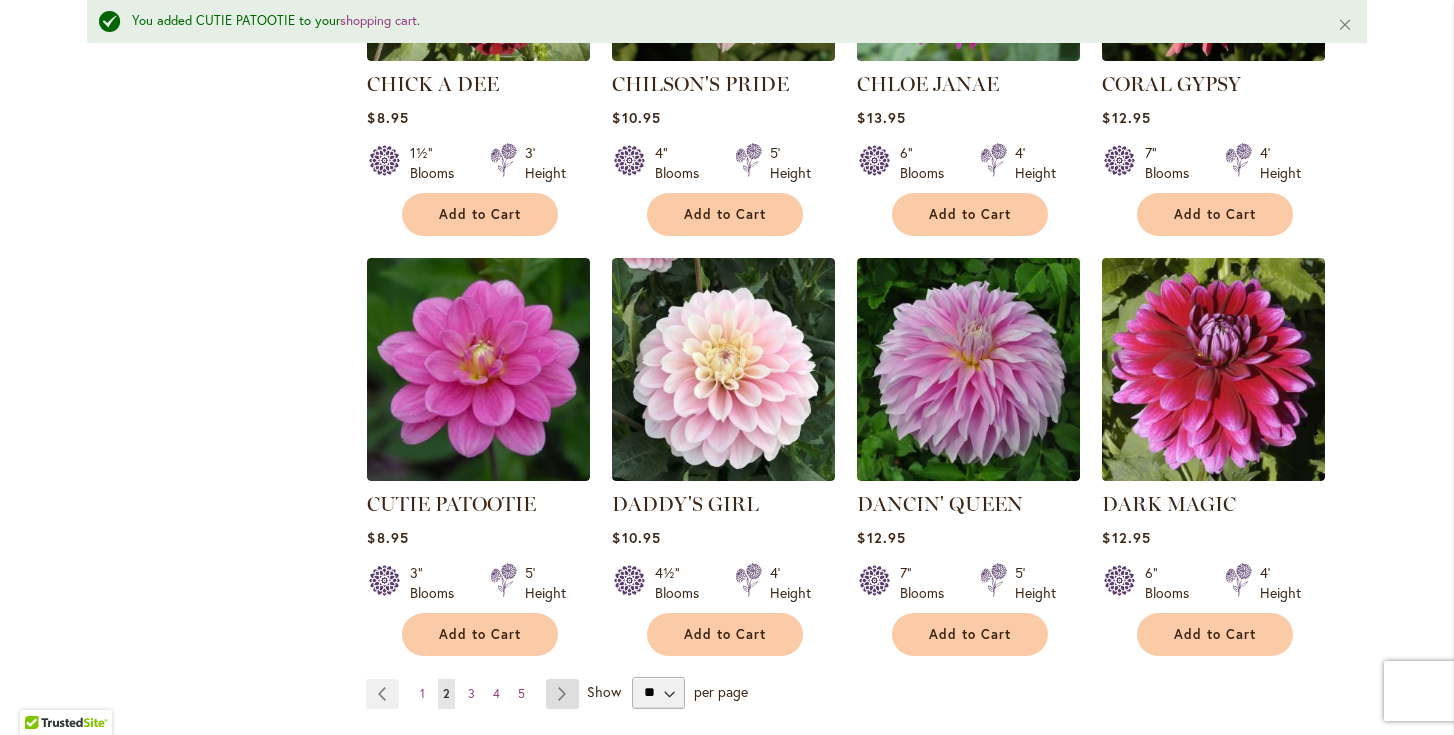 click on "Page
Next" at bounding box center (562, 694) 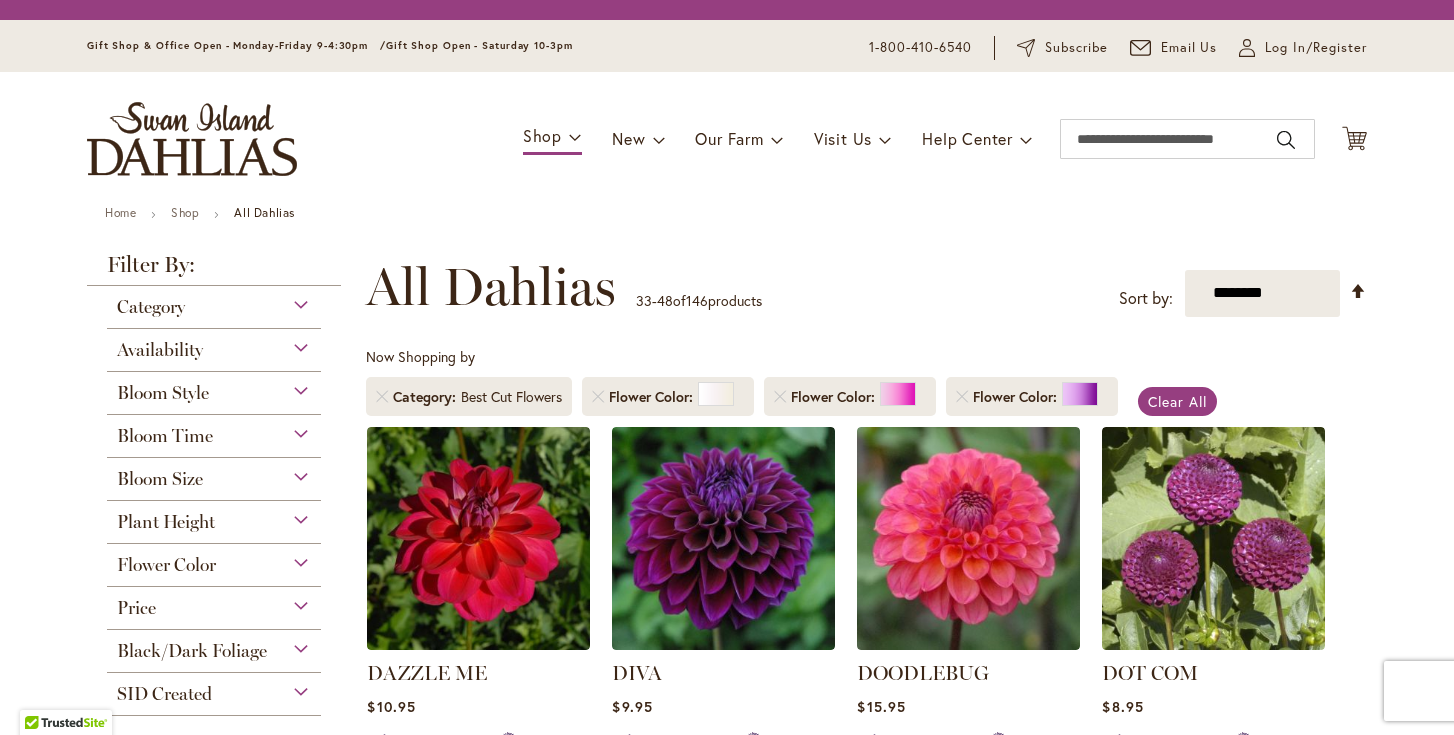 scroll, scrollTop: 0, scrollLeft: 0, axis: both 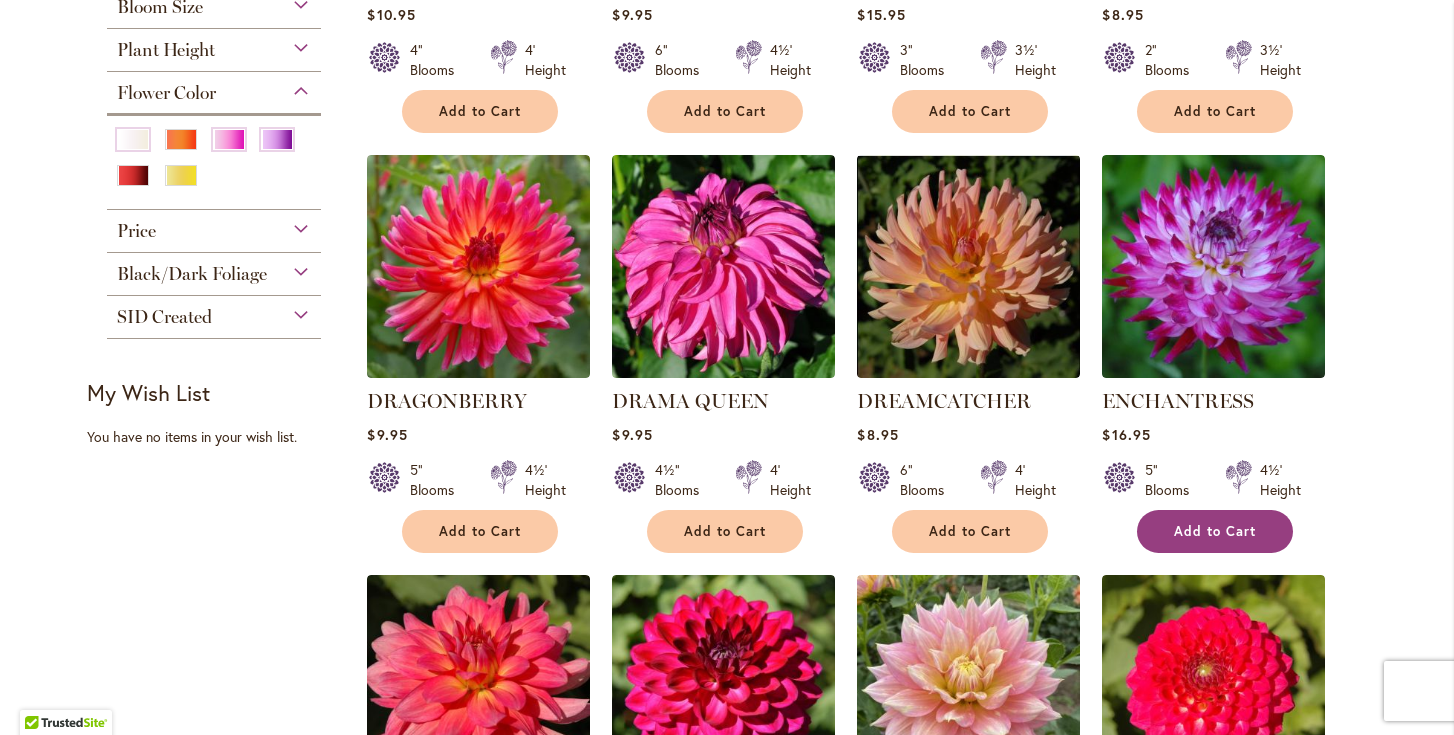 click on "Add to Cart" at bounding box center (1215, 531) 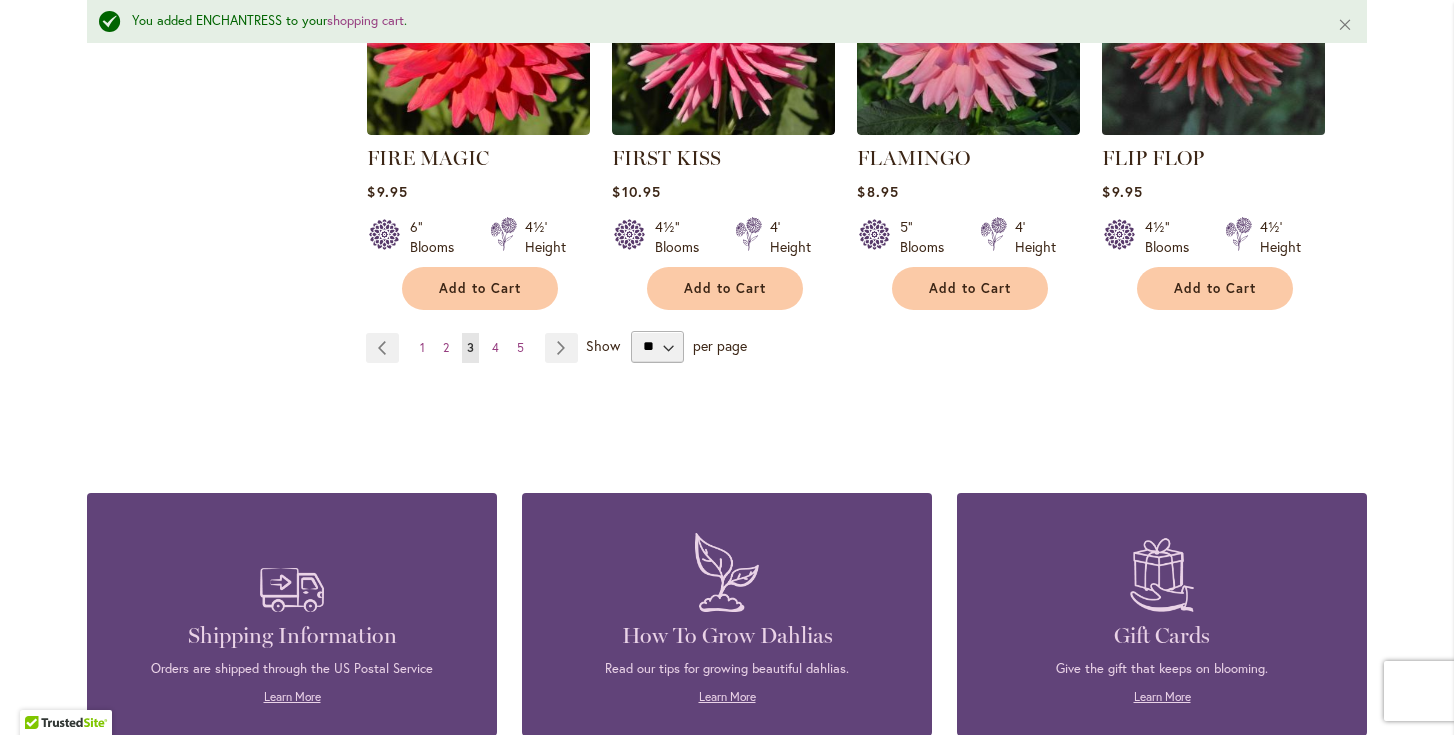 scroll, scrollTop: 1868, scrollLeft: 0, axis: vertical 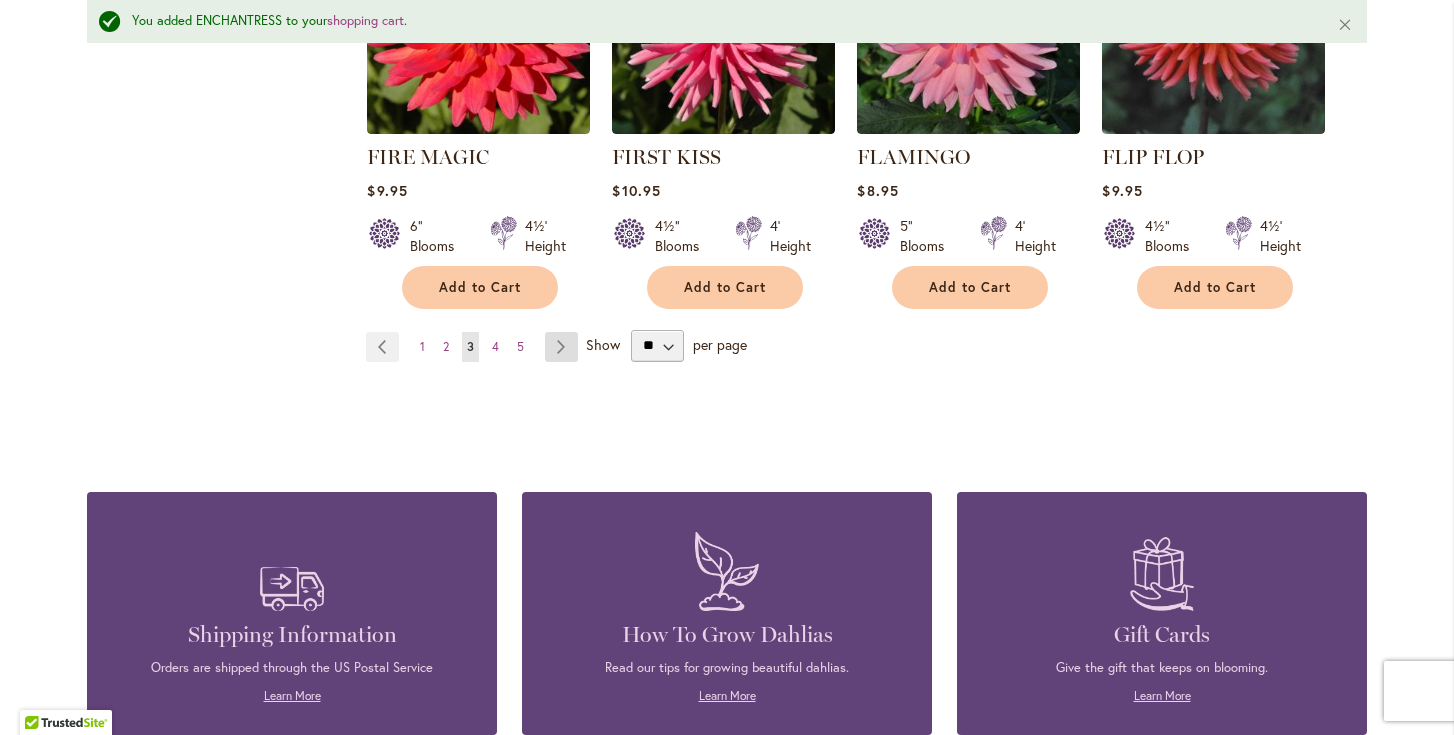 click on "Page
Next" at bounding box center (561, 347) 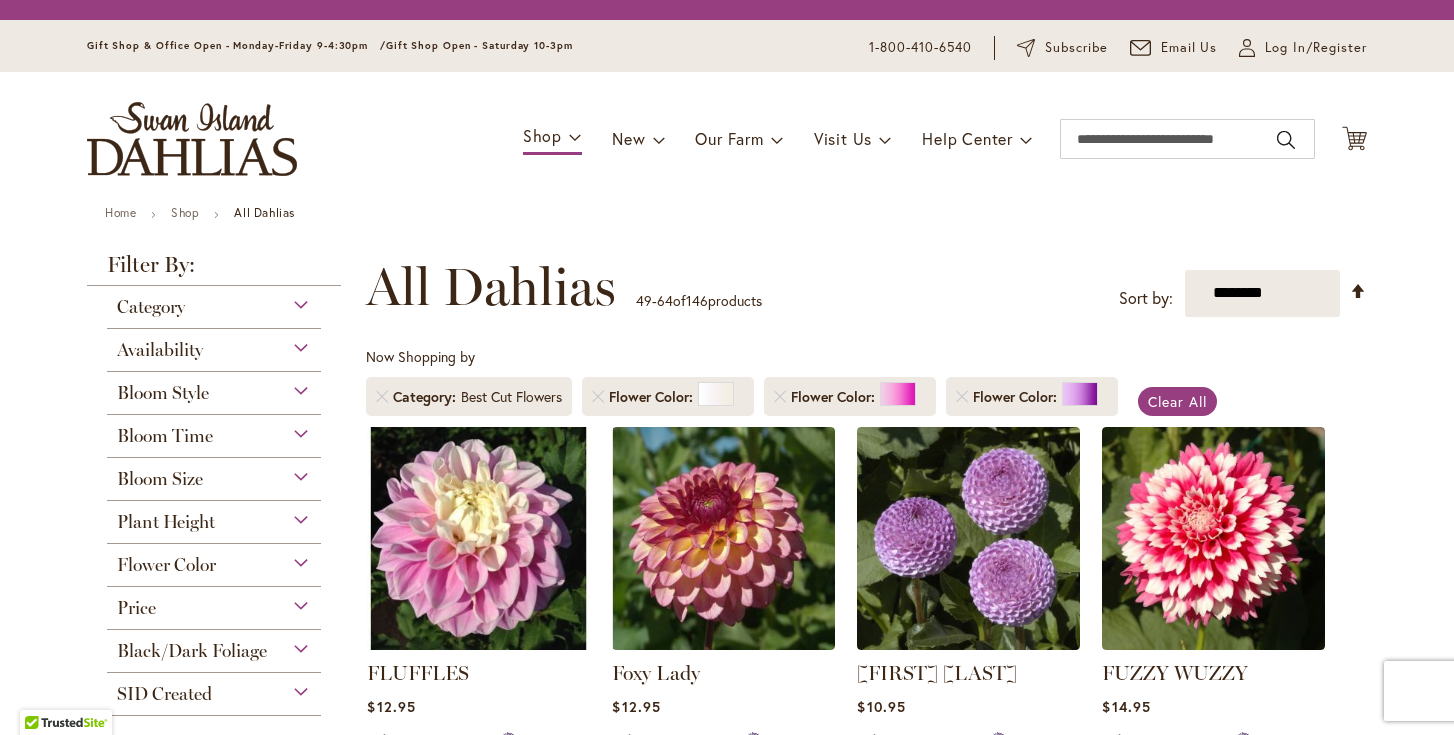 scroll, scrollTop: 0, scrollLeft: 0, axis: both 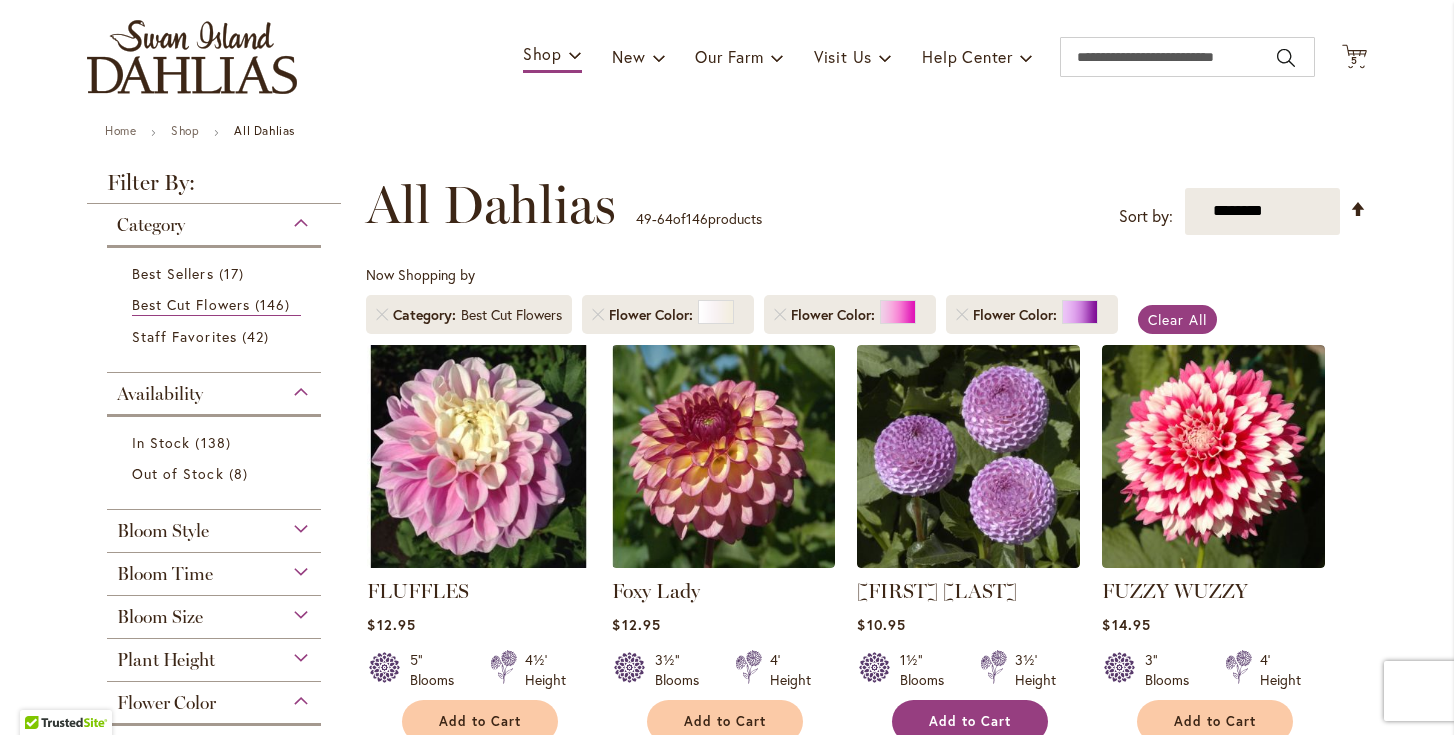 click on "Add to Cart" at bounding box center [970, 721] 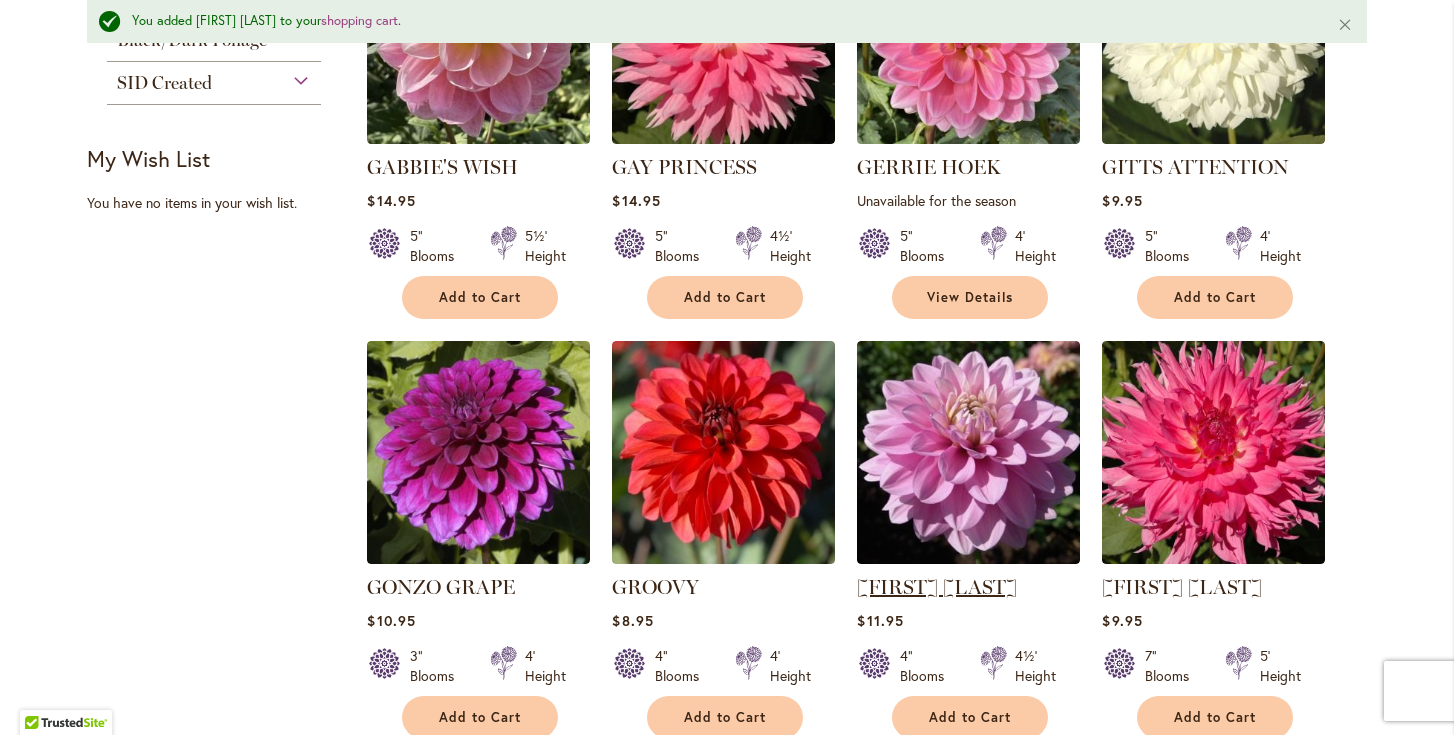 scroll, scrollTop: 1020, scrollLeft: 0, axis: vertical 